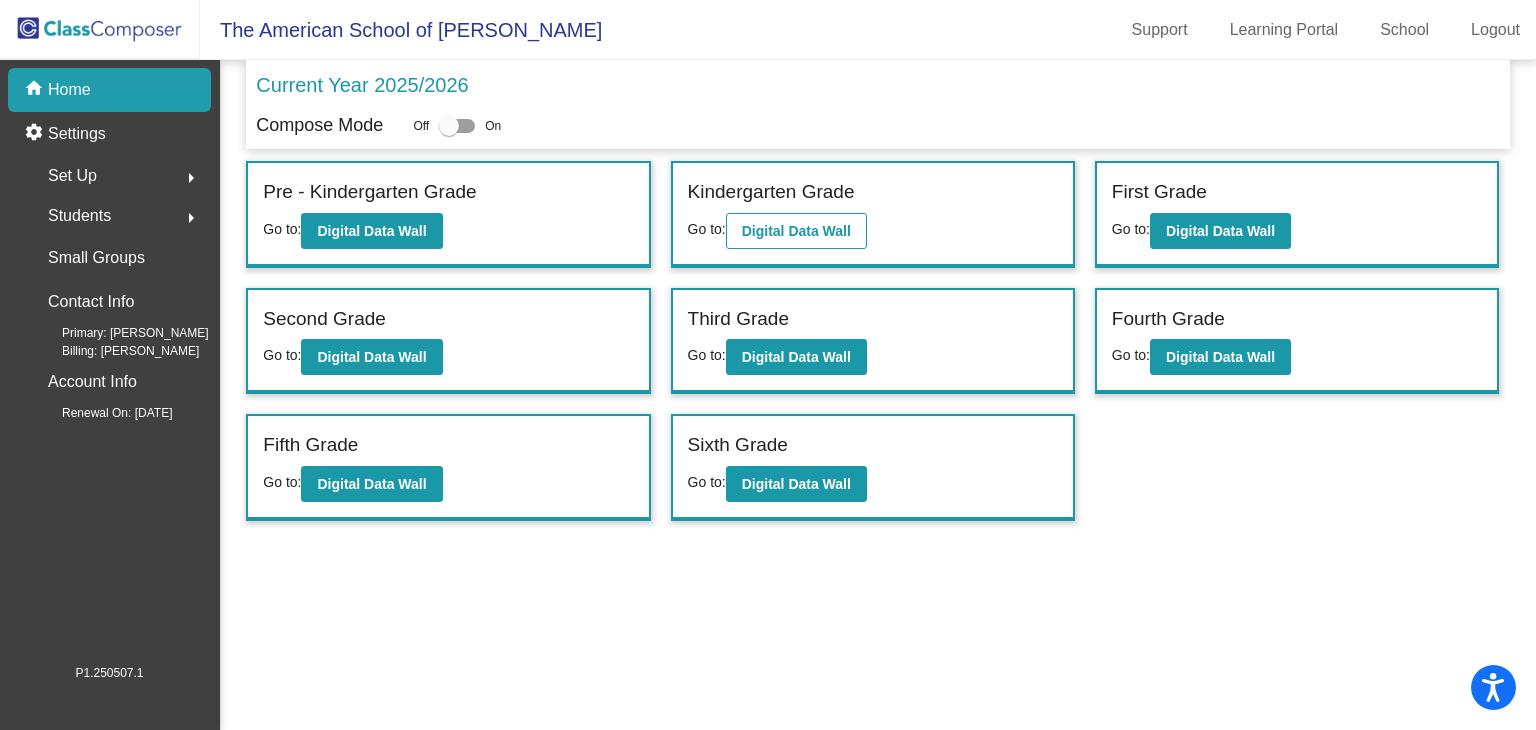 scroll, scrollTop: 0, scrollLeft: 0, axis: both 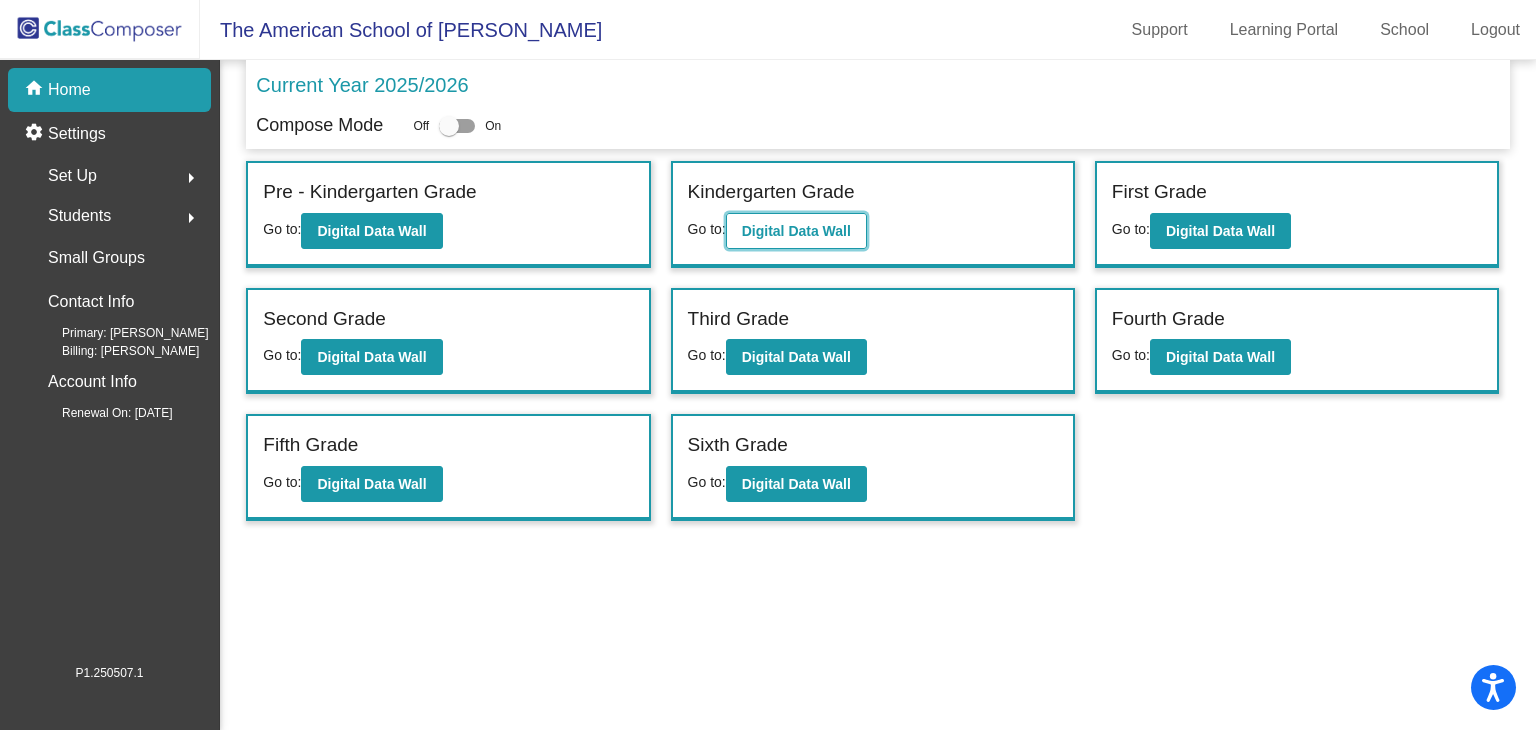 click on "Digital Data Wall" 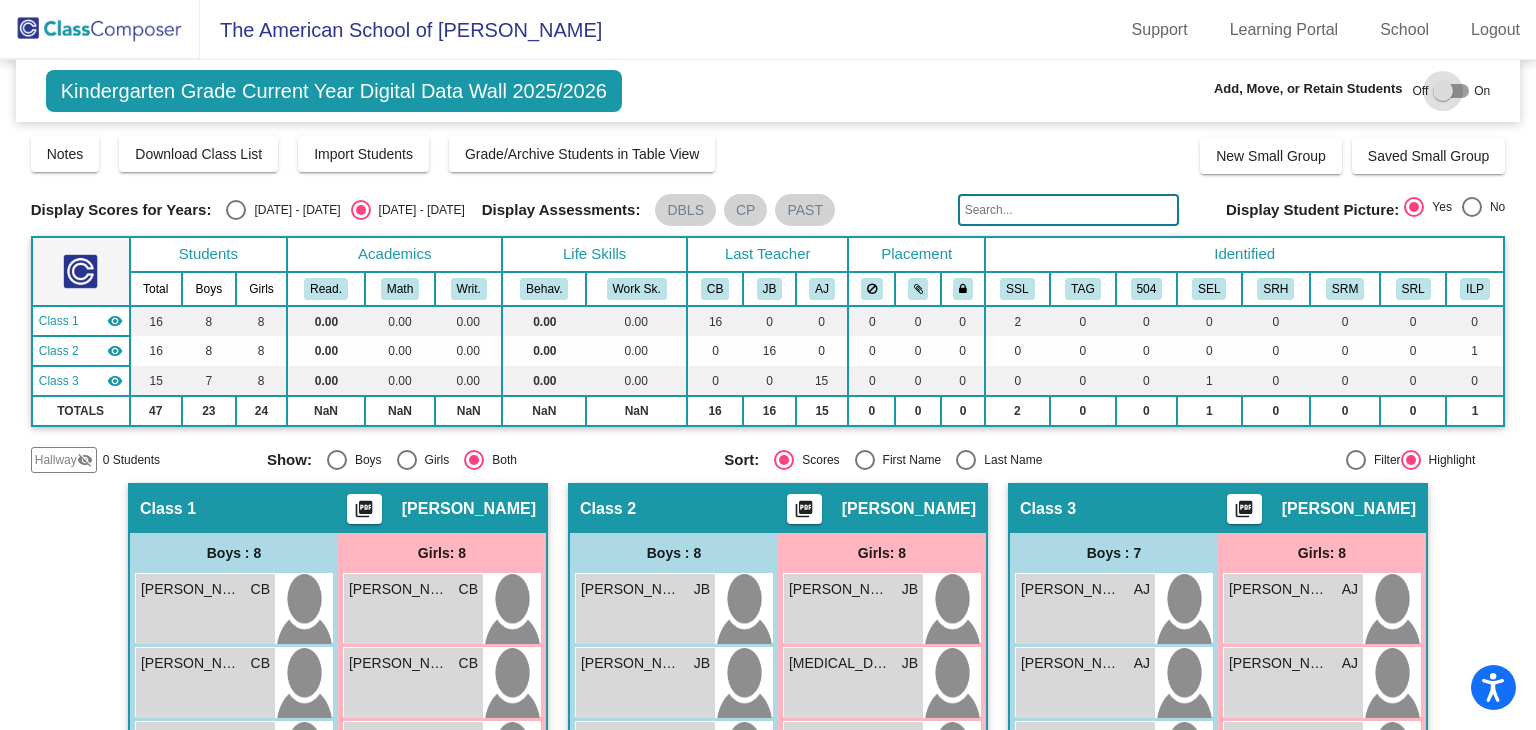 click at bounding box center [1451, 91] 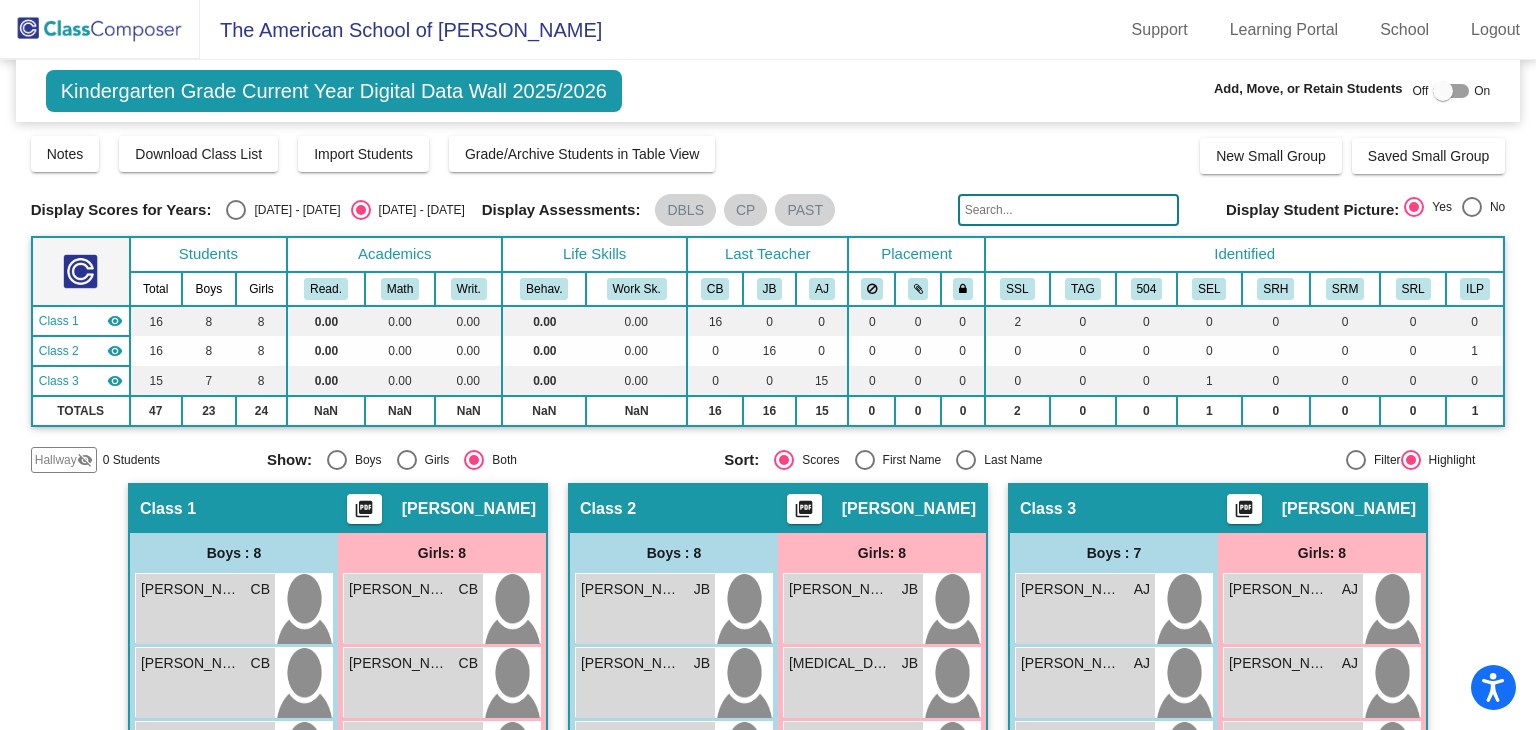 checkbox on "true" 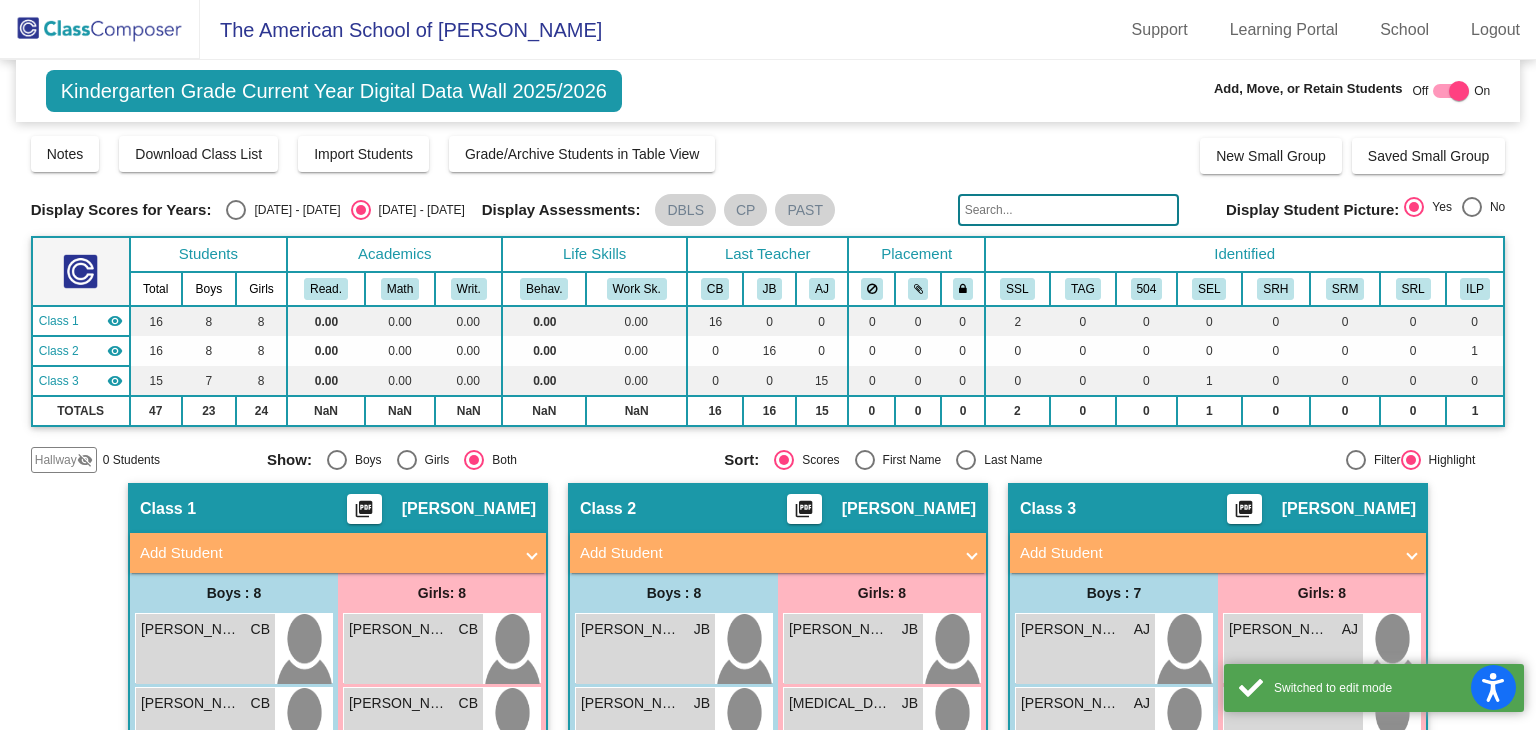 click at bounding box center (532, 553) 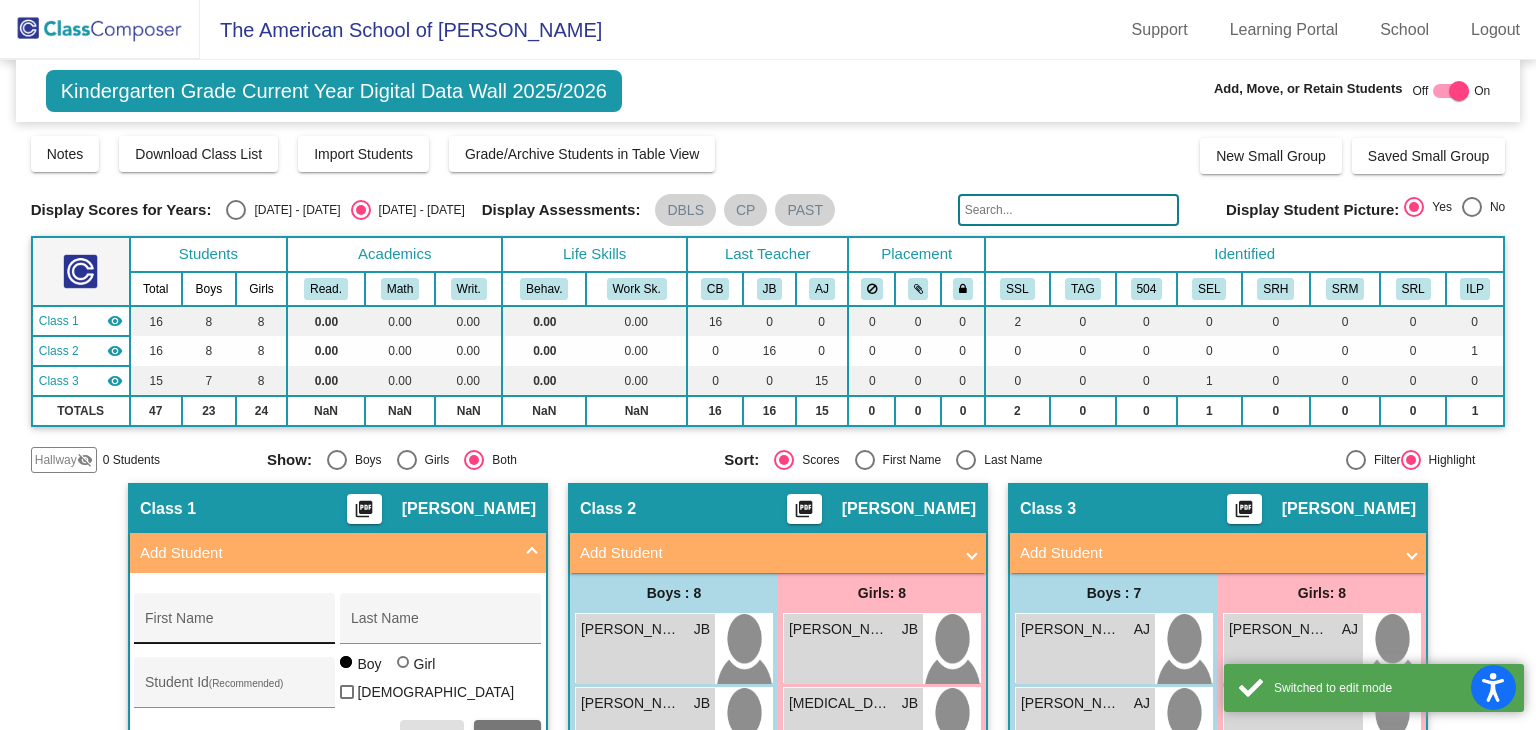 click on "First Name" at bounding box center (235, 624) 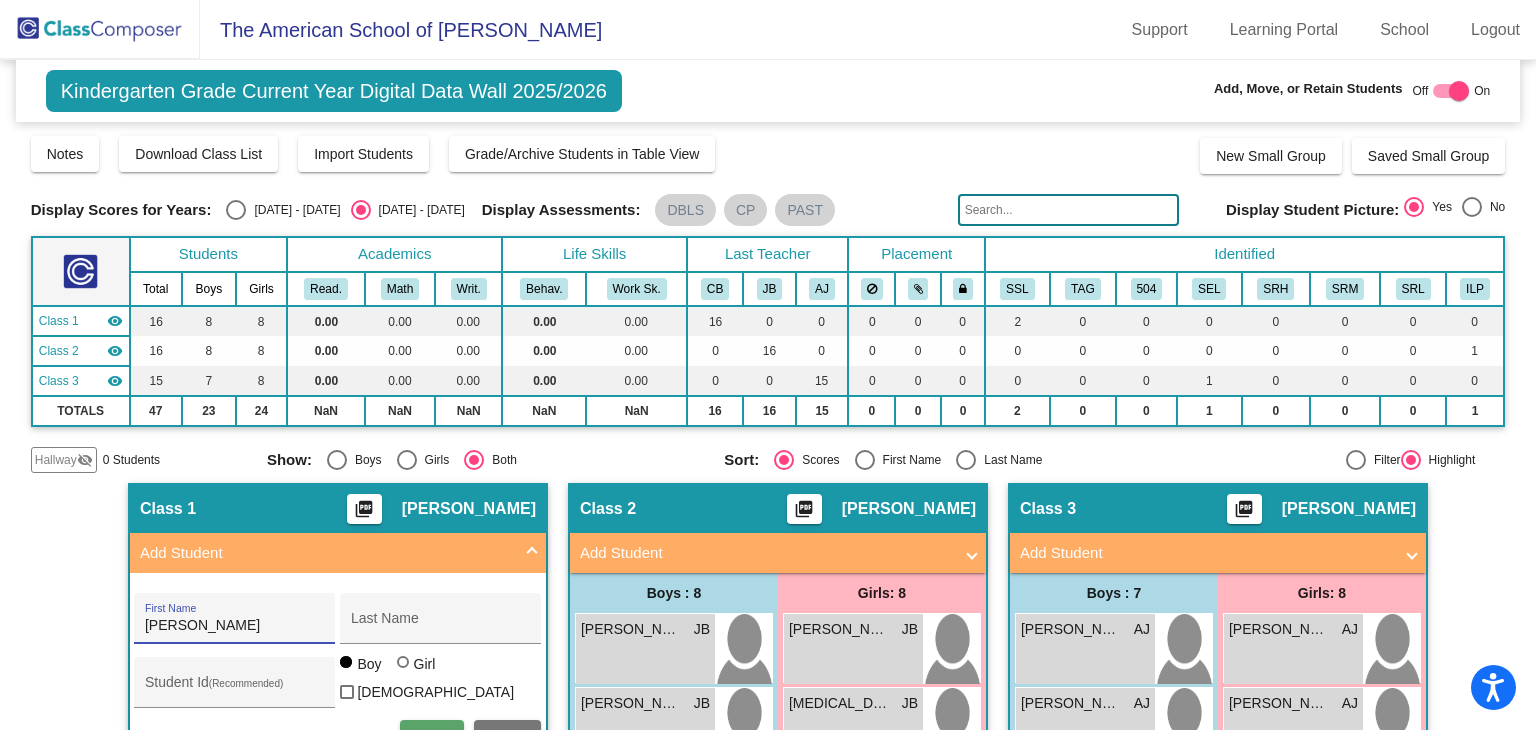 type on "[PERSON_NAME]" 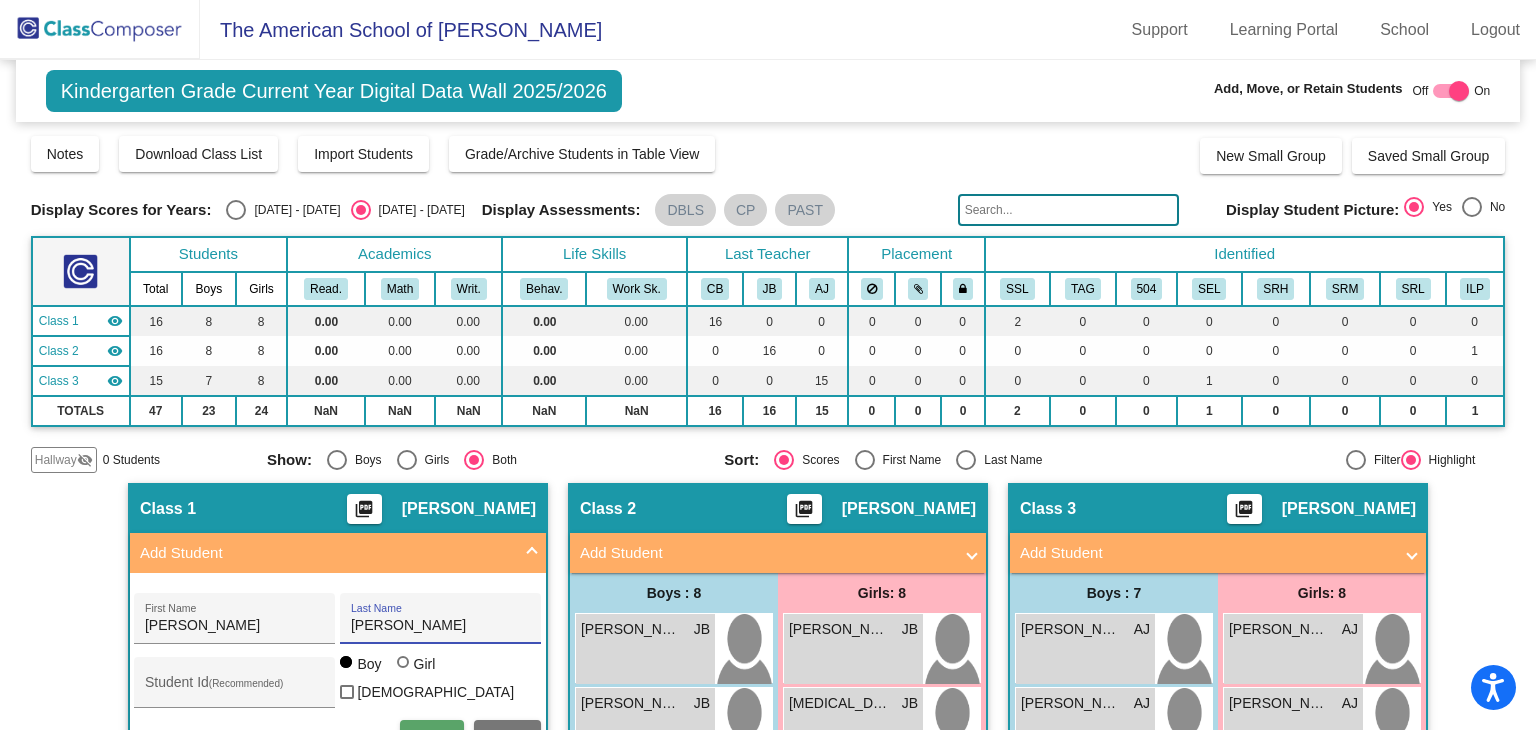 type on "[PERSON_NAME]" 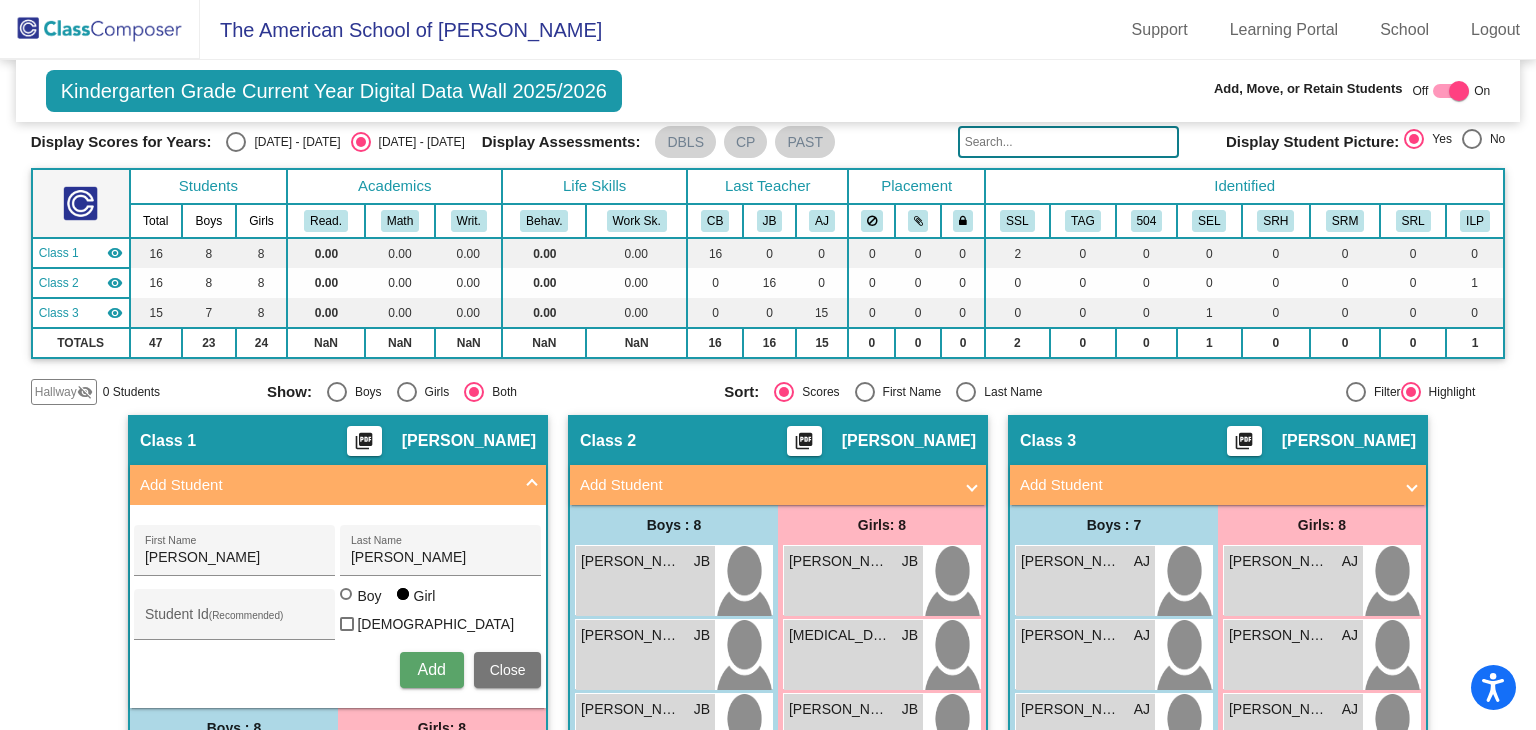 scroll, scrollTop: 200, scrollLeft: 0, axis: vertical 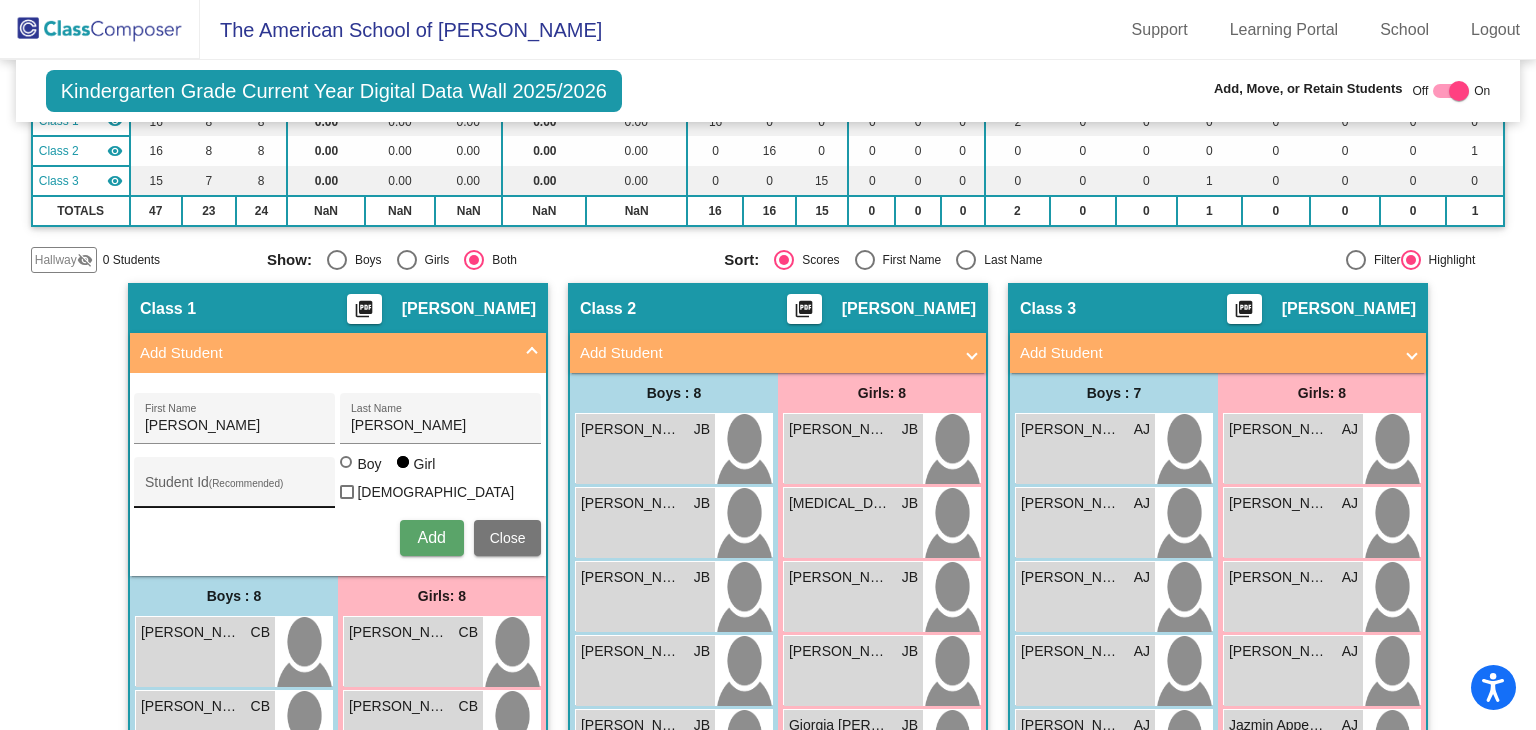 click on "Student Id  (Recommended)" at bounding box center (235, 490) 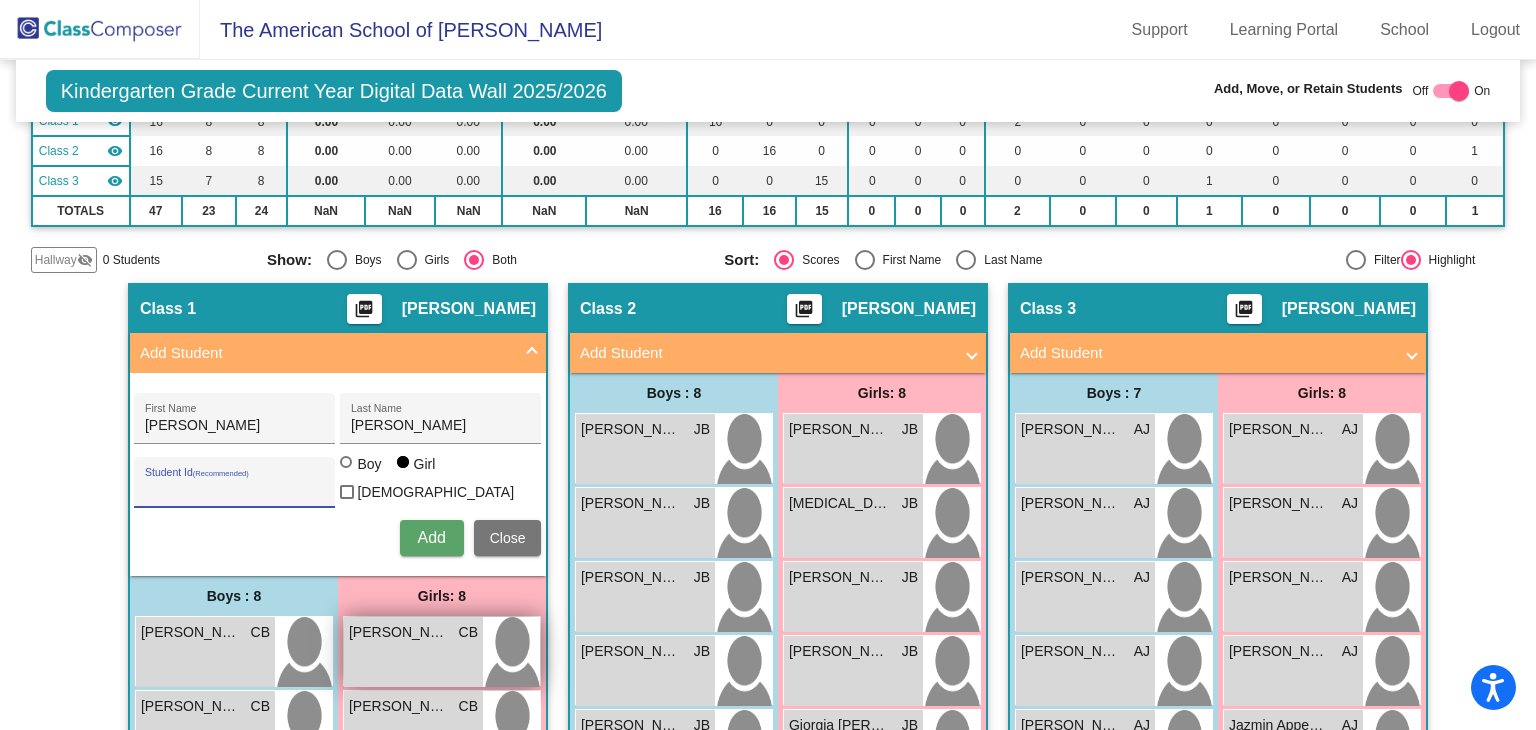 click on "[PERSON_NAME] [PERSON_NAME] lock do_not_disturb_alt" at bounding box center (413, 652) 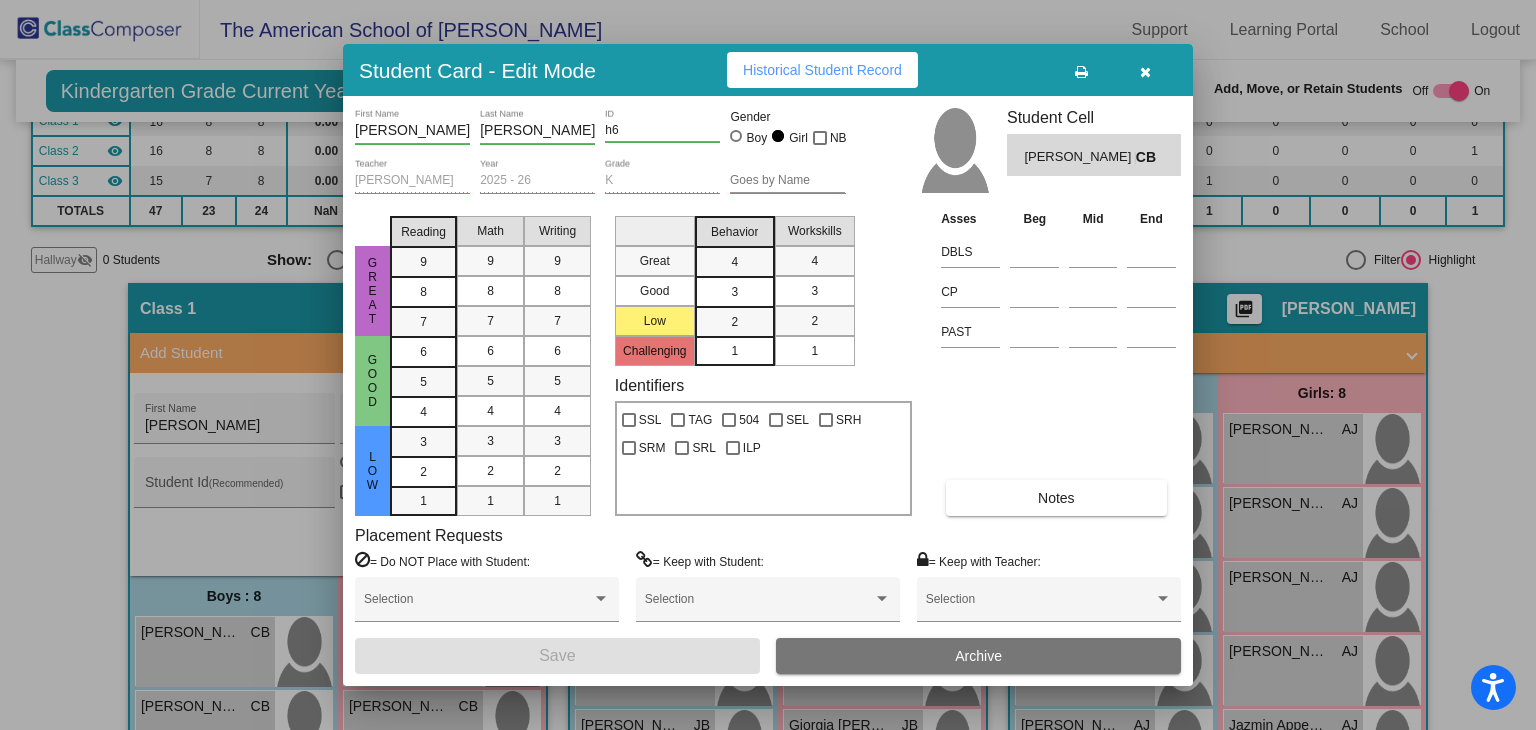 click at bounding box center (1145, 72) 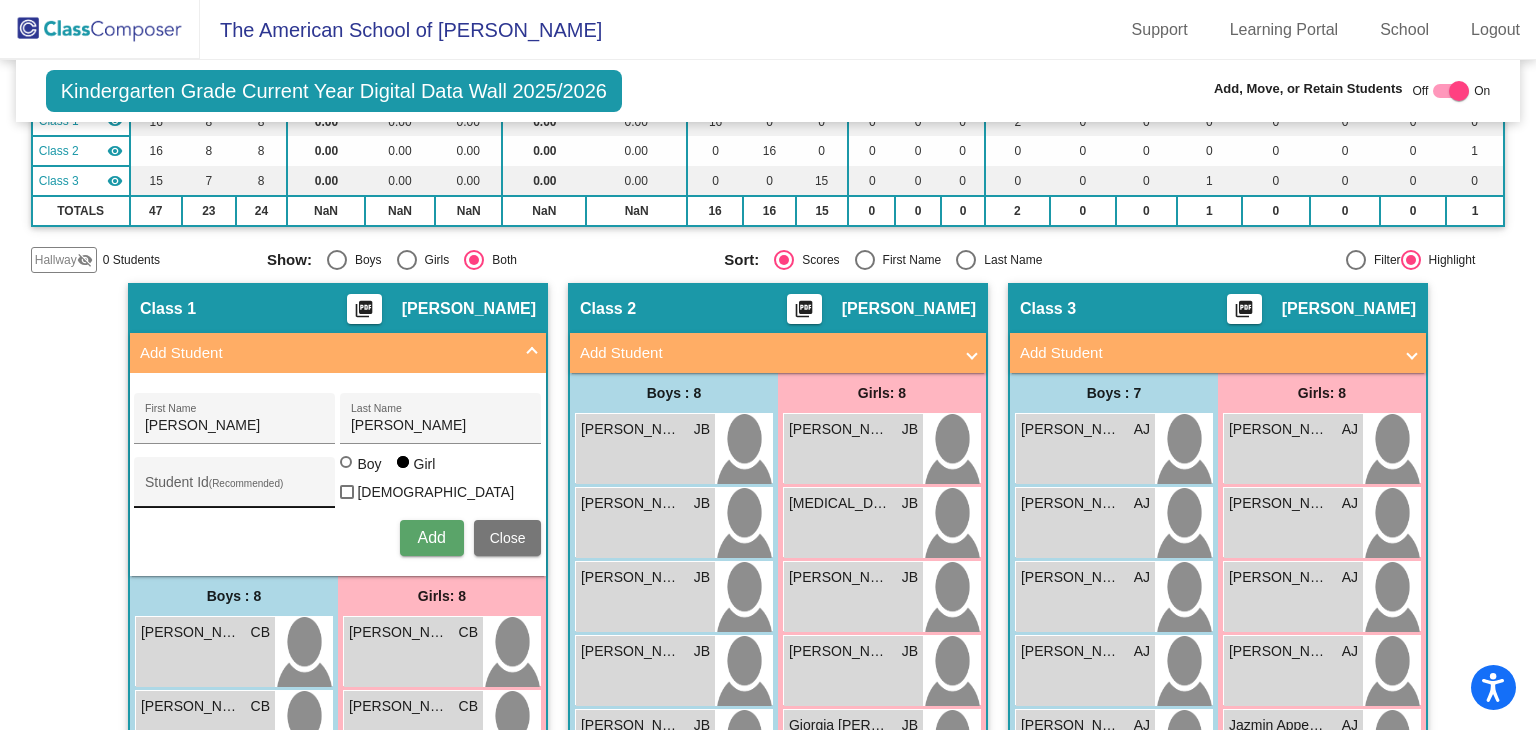 click on "Student Id  (Recommended)" at bounding box center [235, 490] 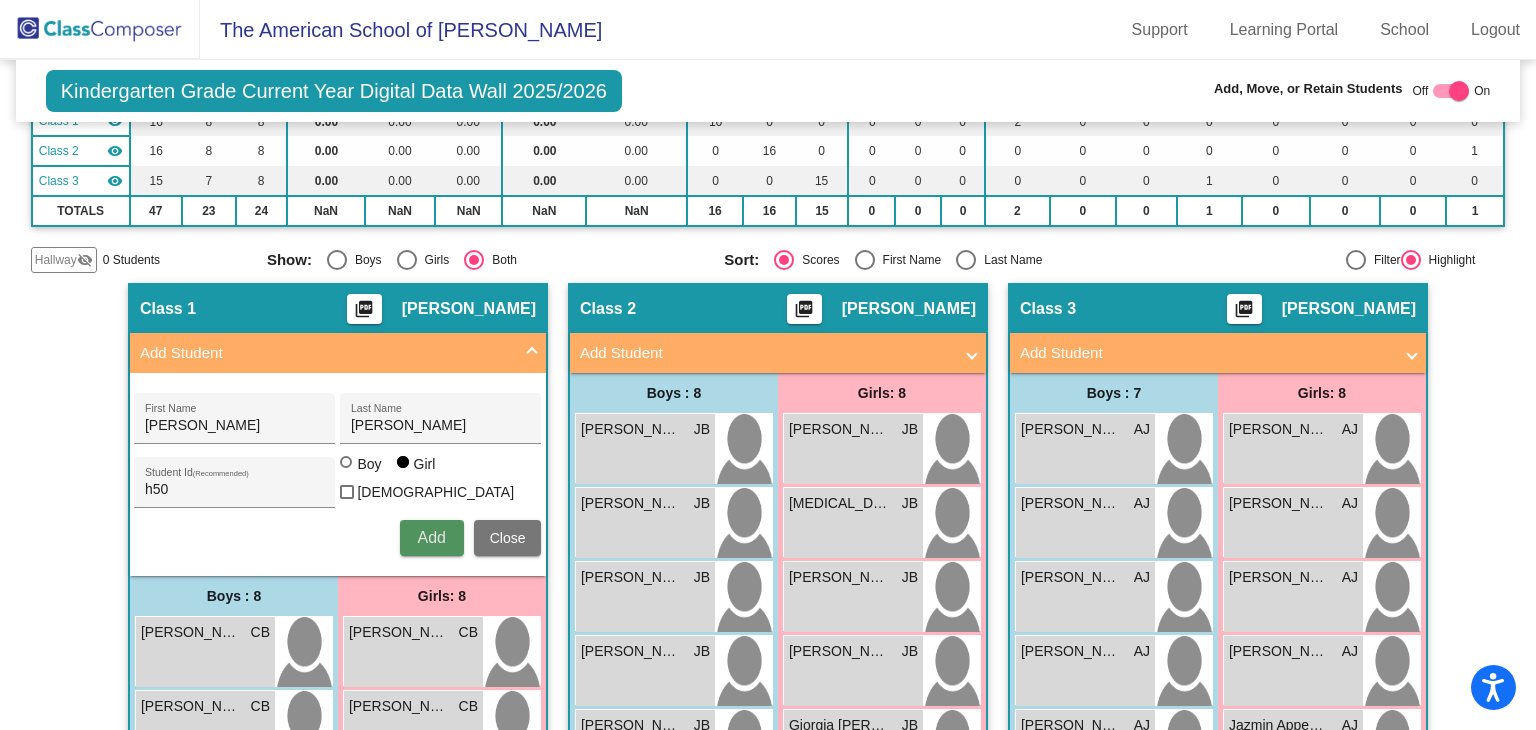 click on "Add" at bounding box center (432, 538) 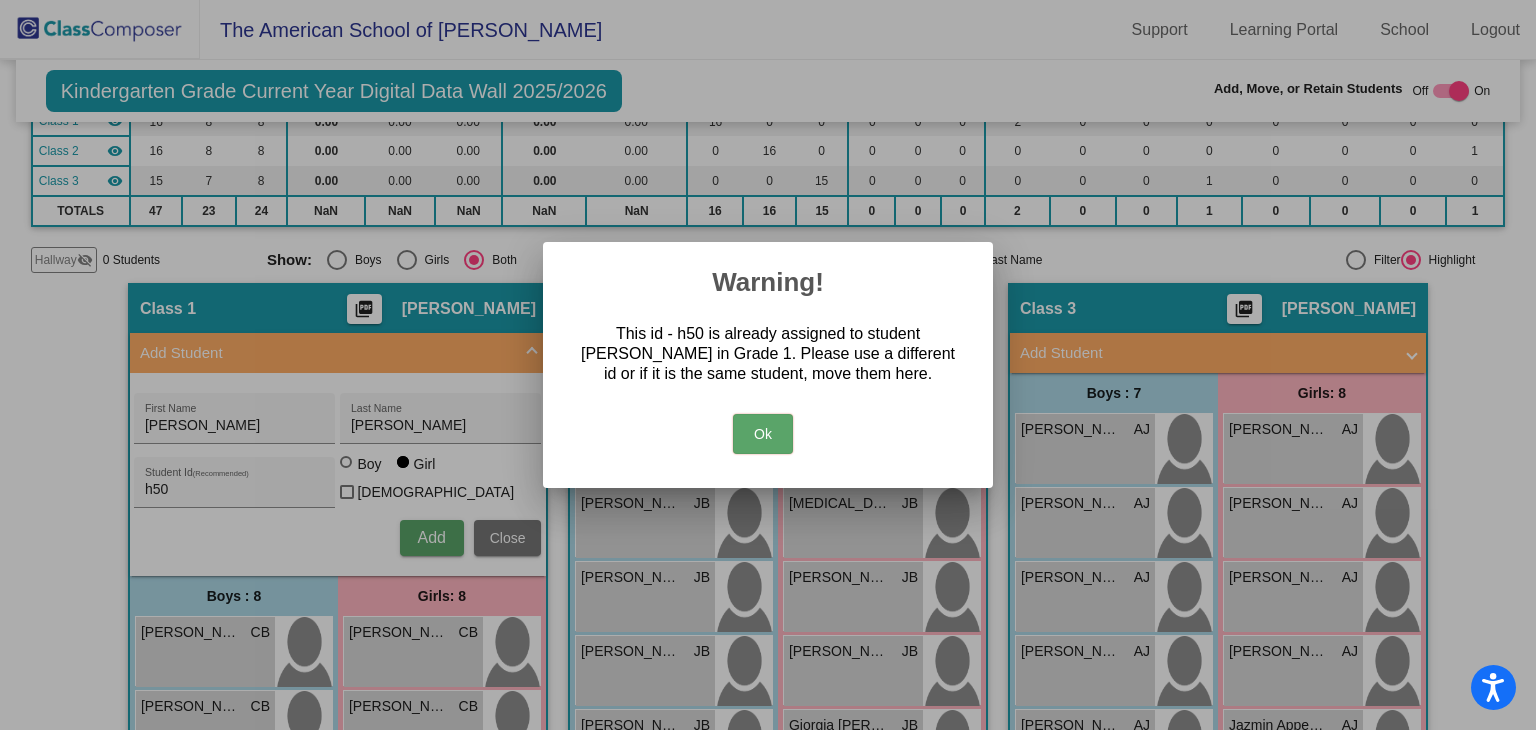 click on "Ok" at bounding box center [763, 434] 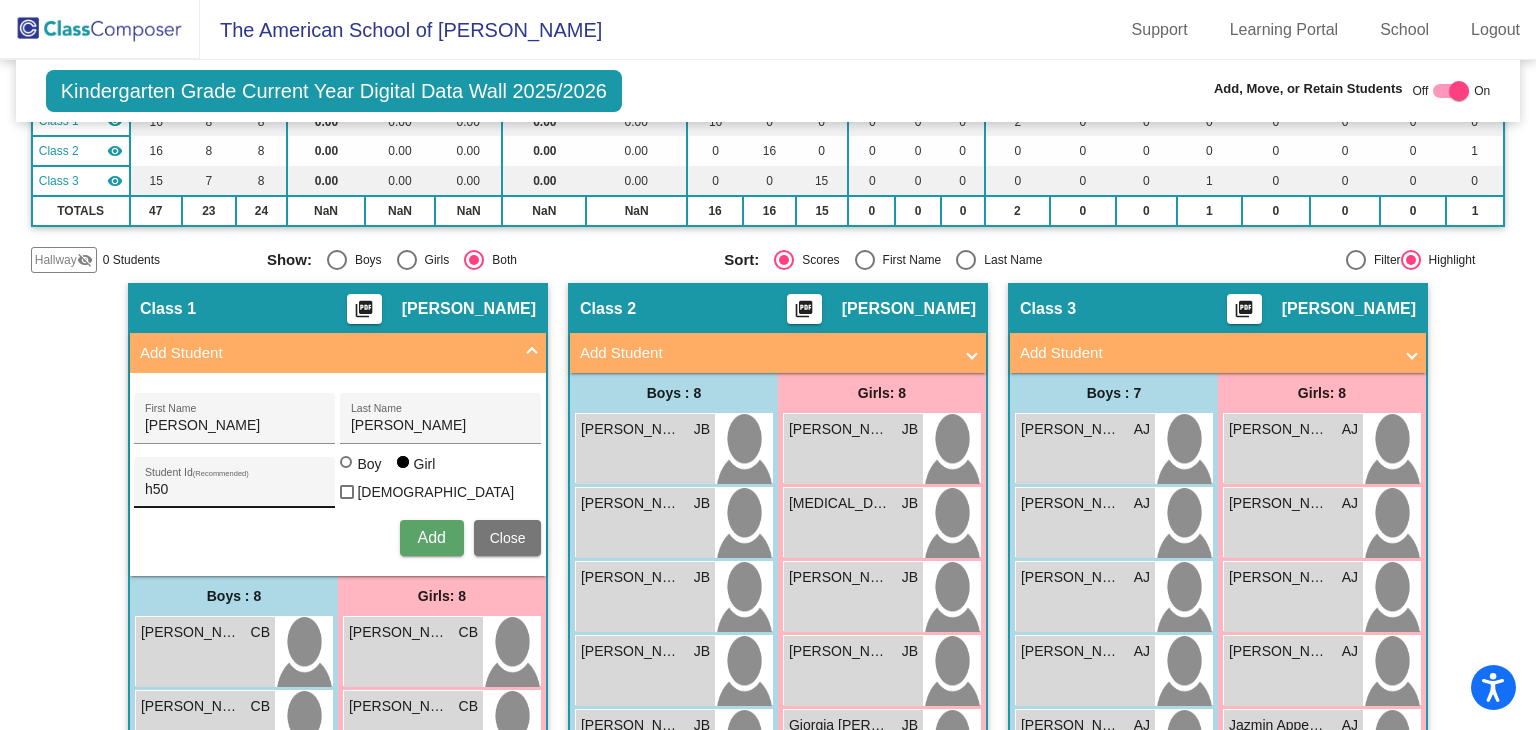 click on "h50" at bounding box center [235, 490] 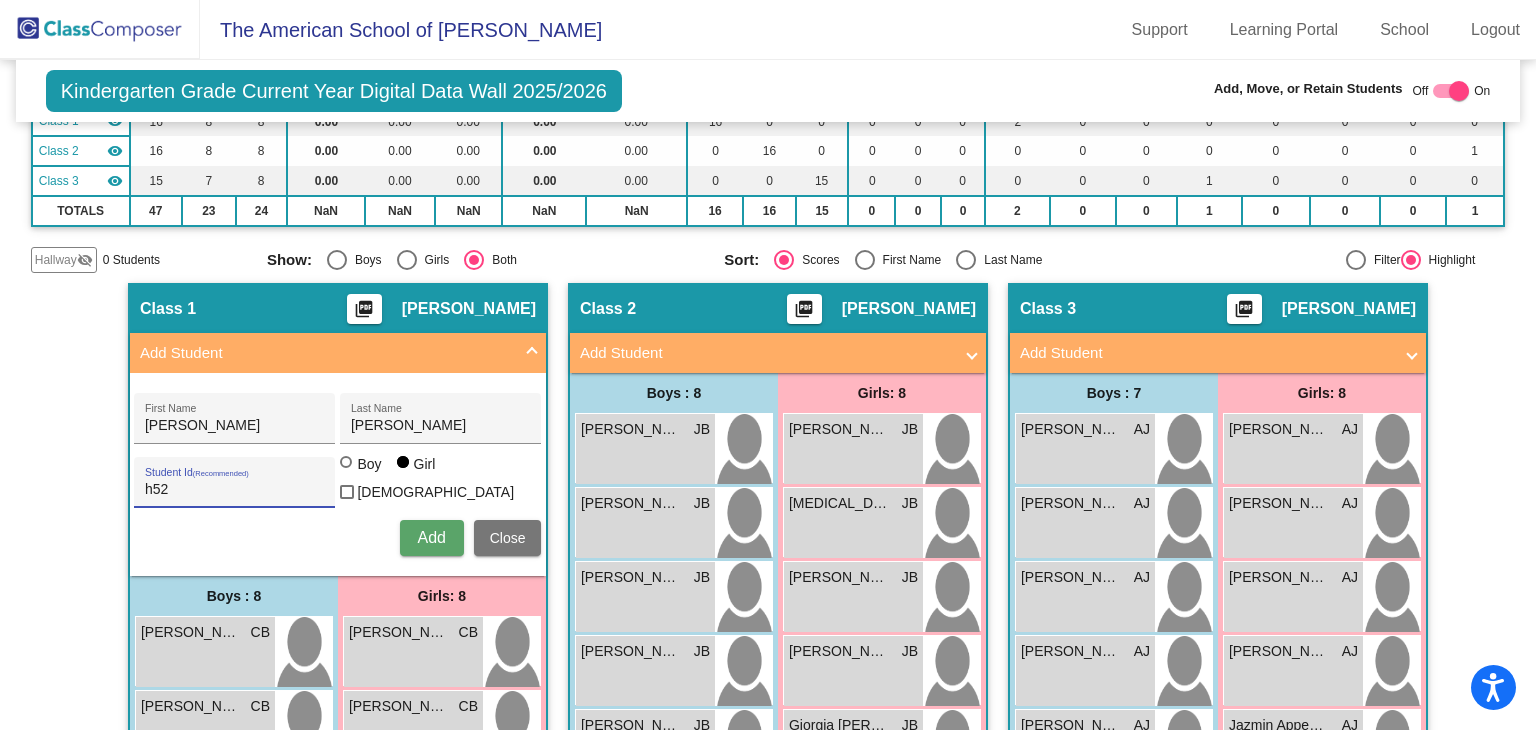 type on "h52" 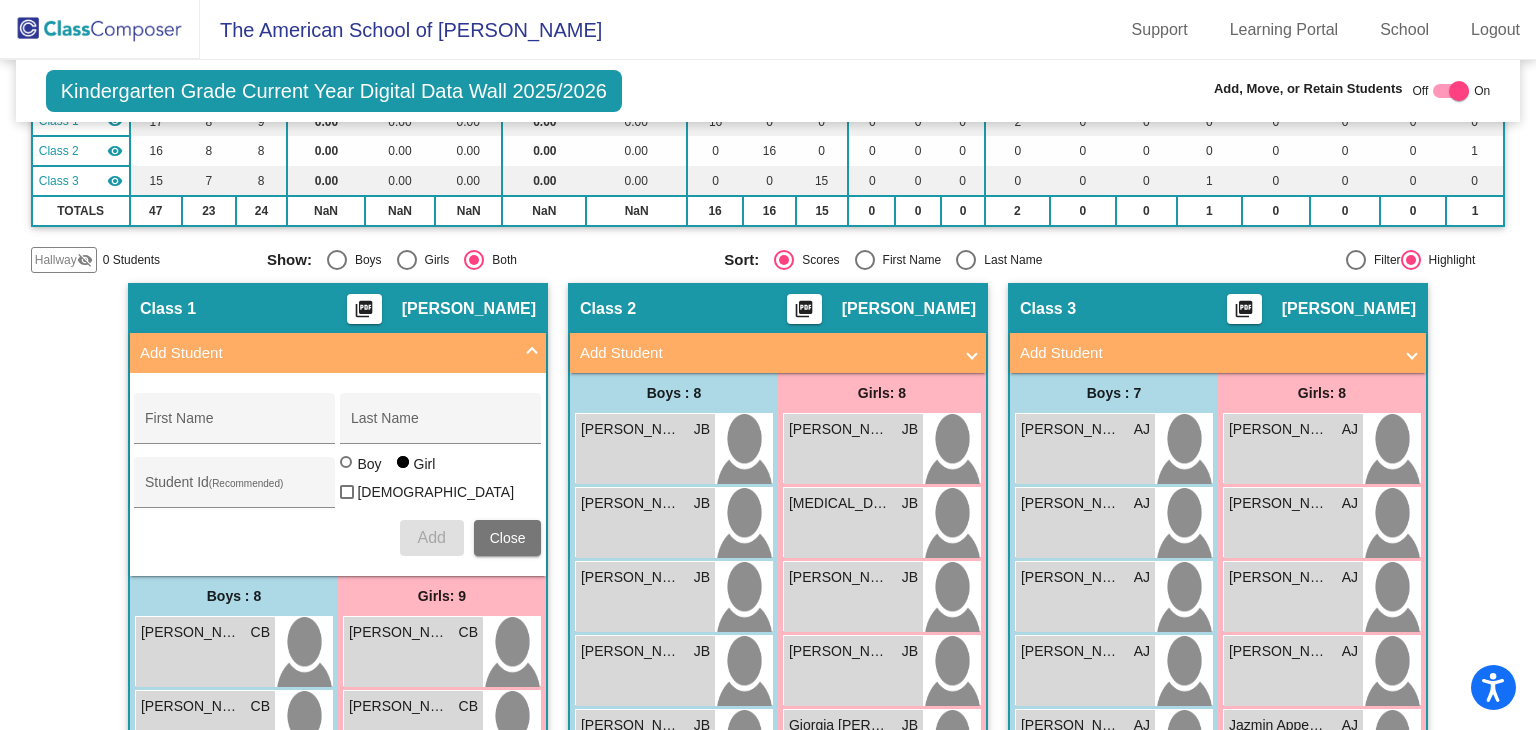click on "Add Student" at bounding box center [326, 353] 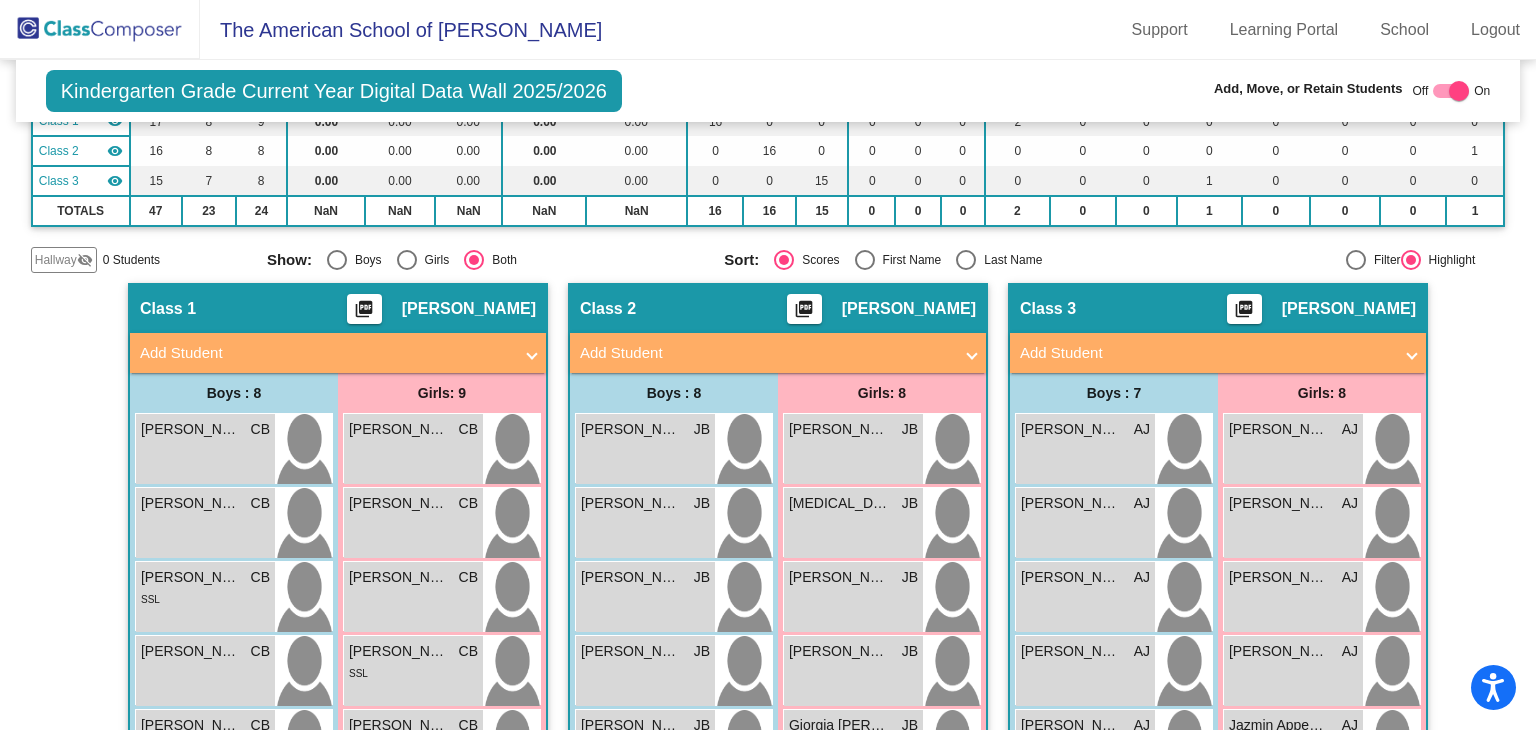 click on "Add Student" at bounding box center (766, 353) 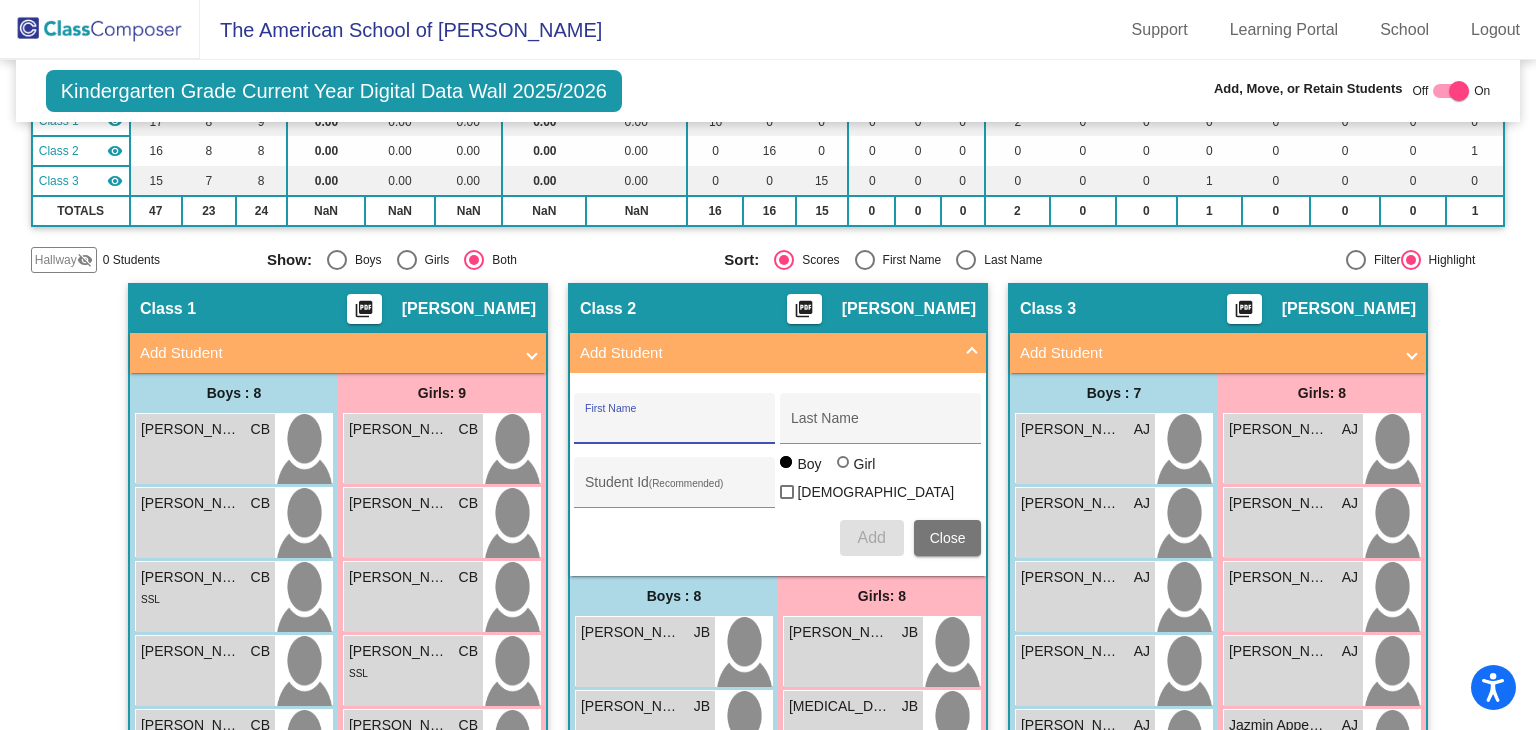 click on "First Name" at bounding box center [675, 426] 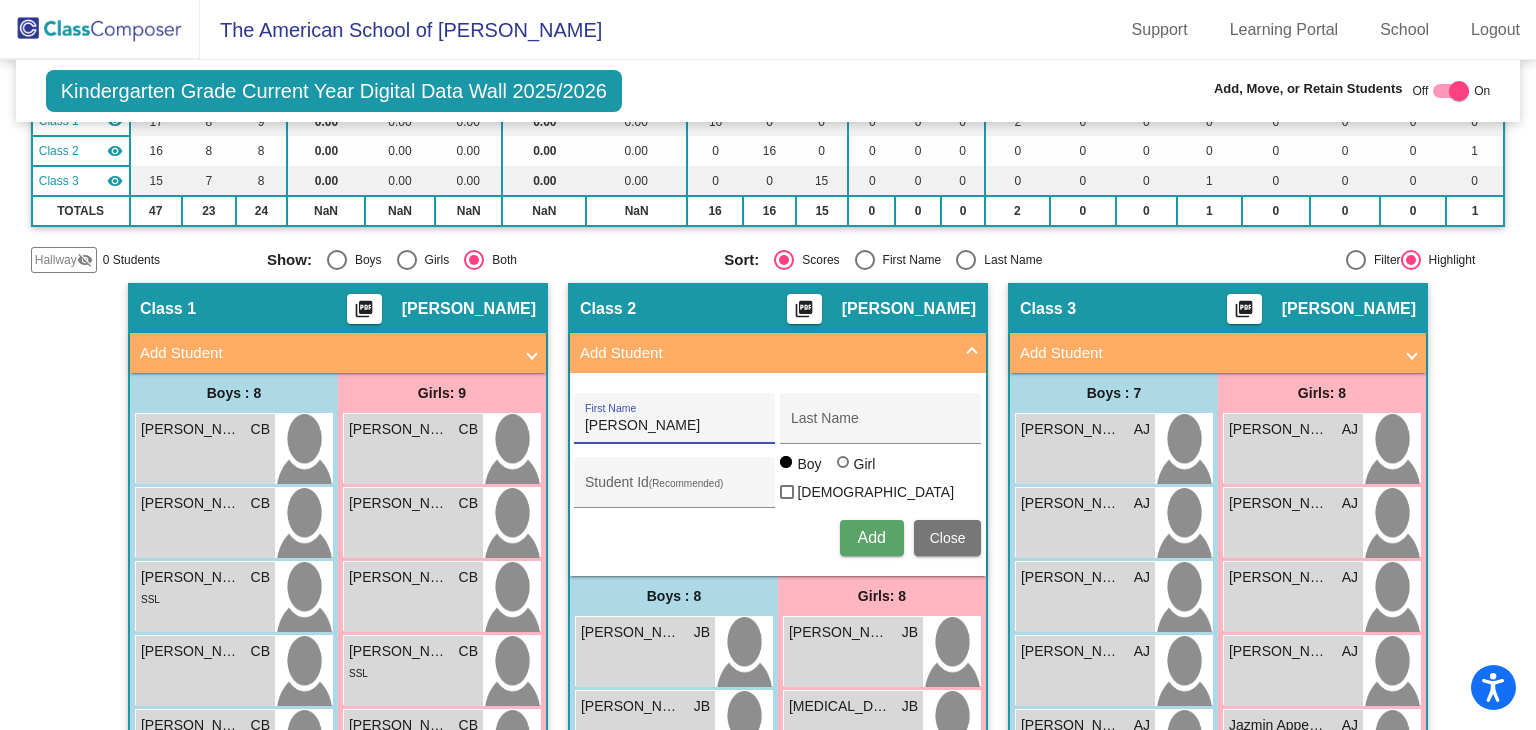type on "[PERSON_NAME]" 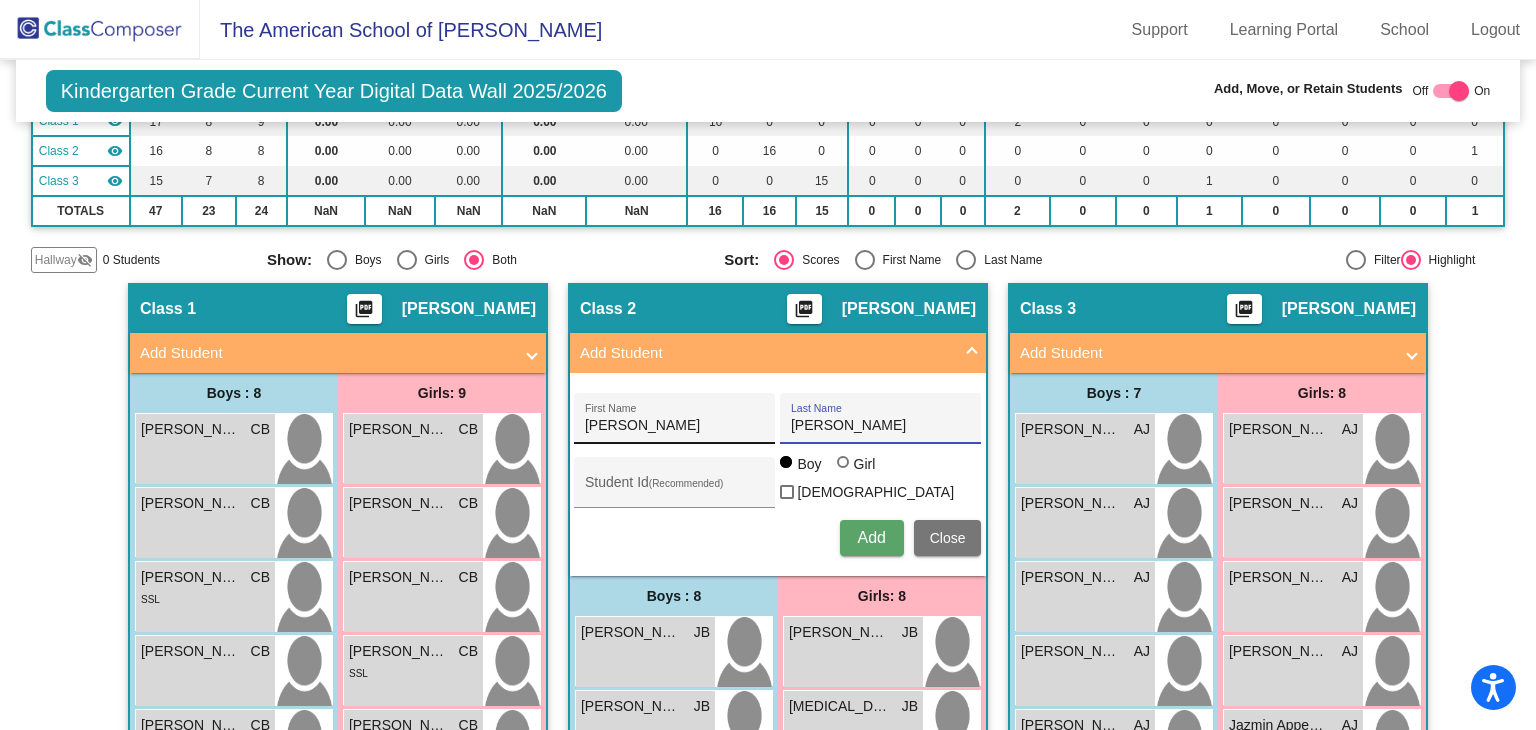 type on "[PERSON_NAME]" 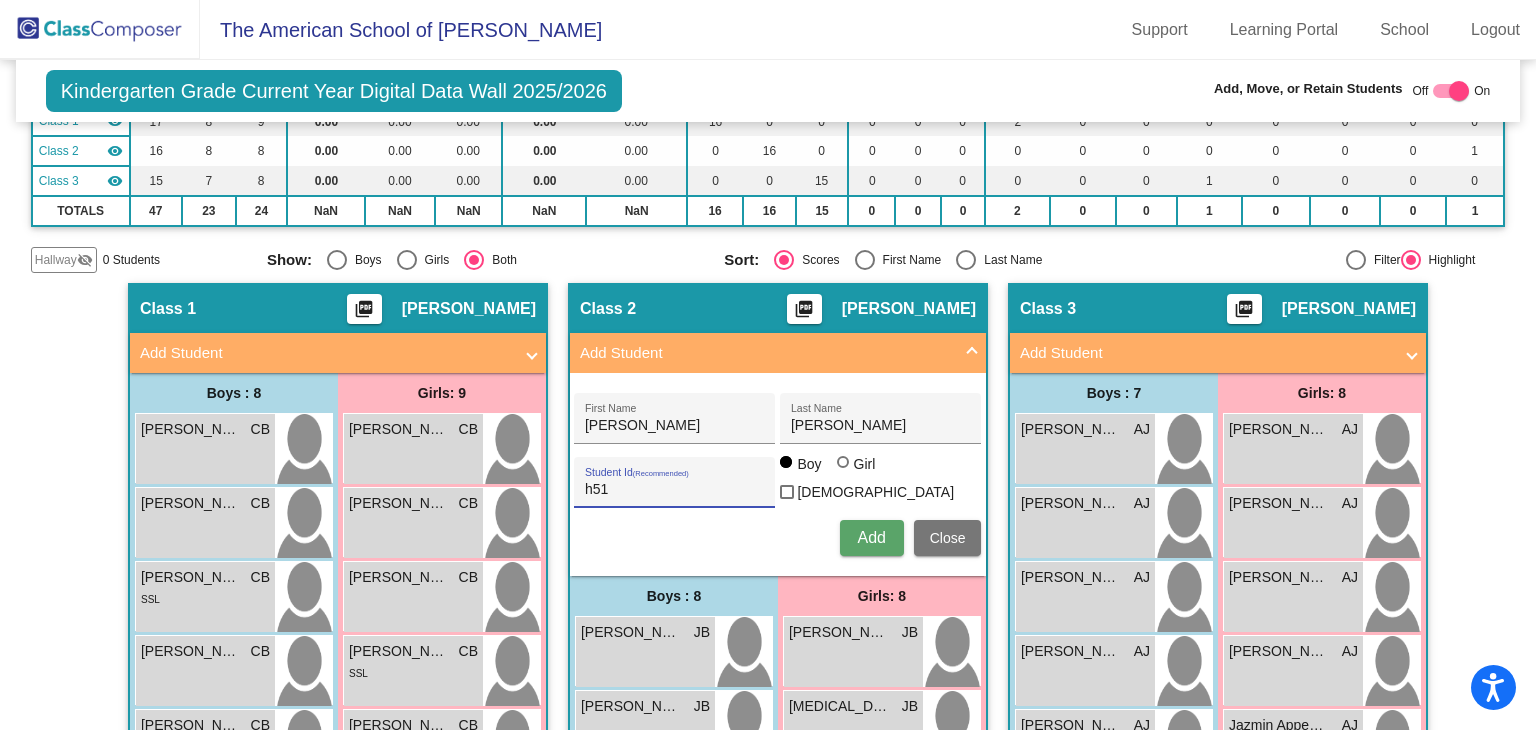 type on "h51" 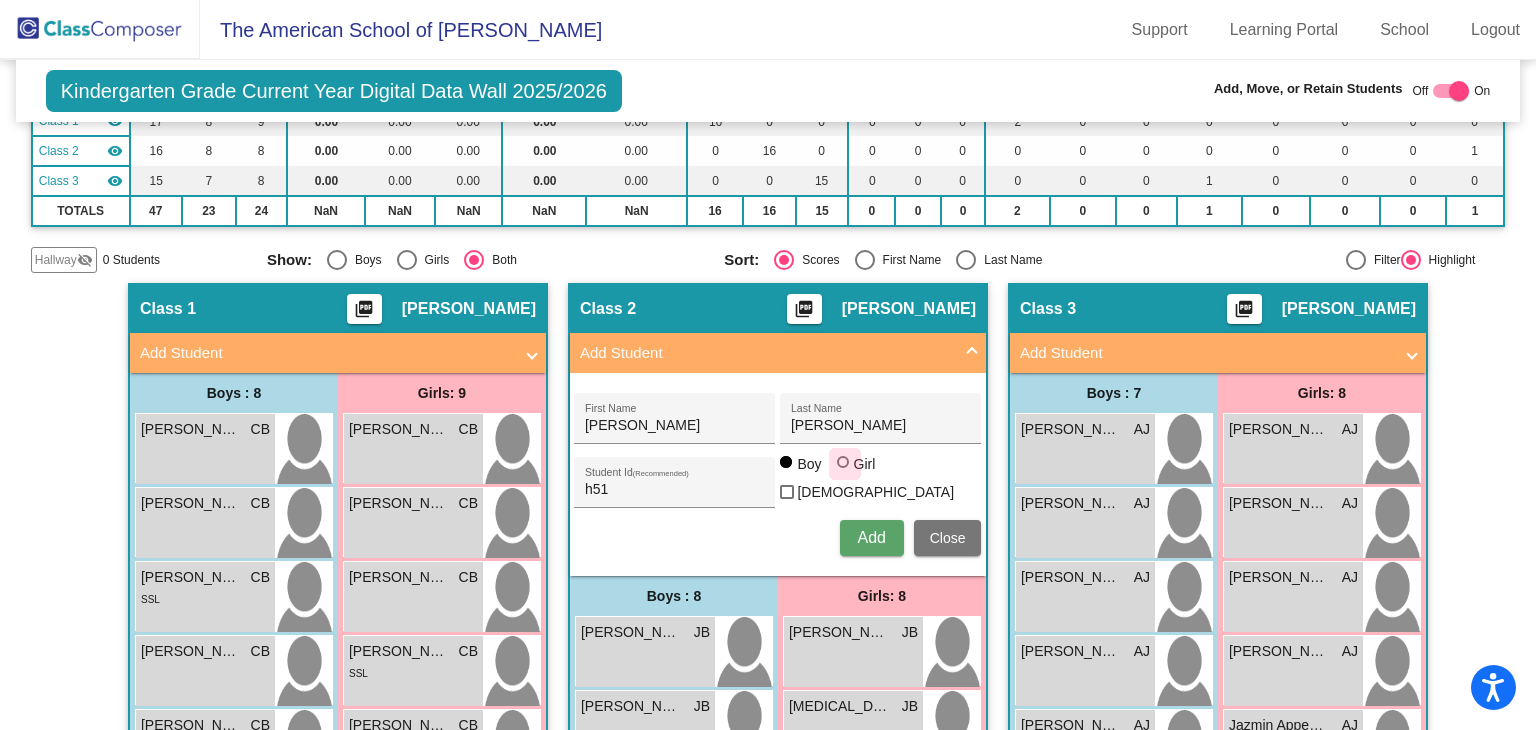 click on "Girl" at bounding box center [864, 464] 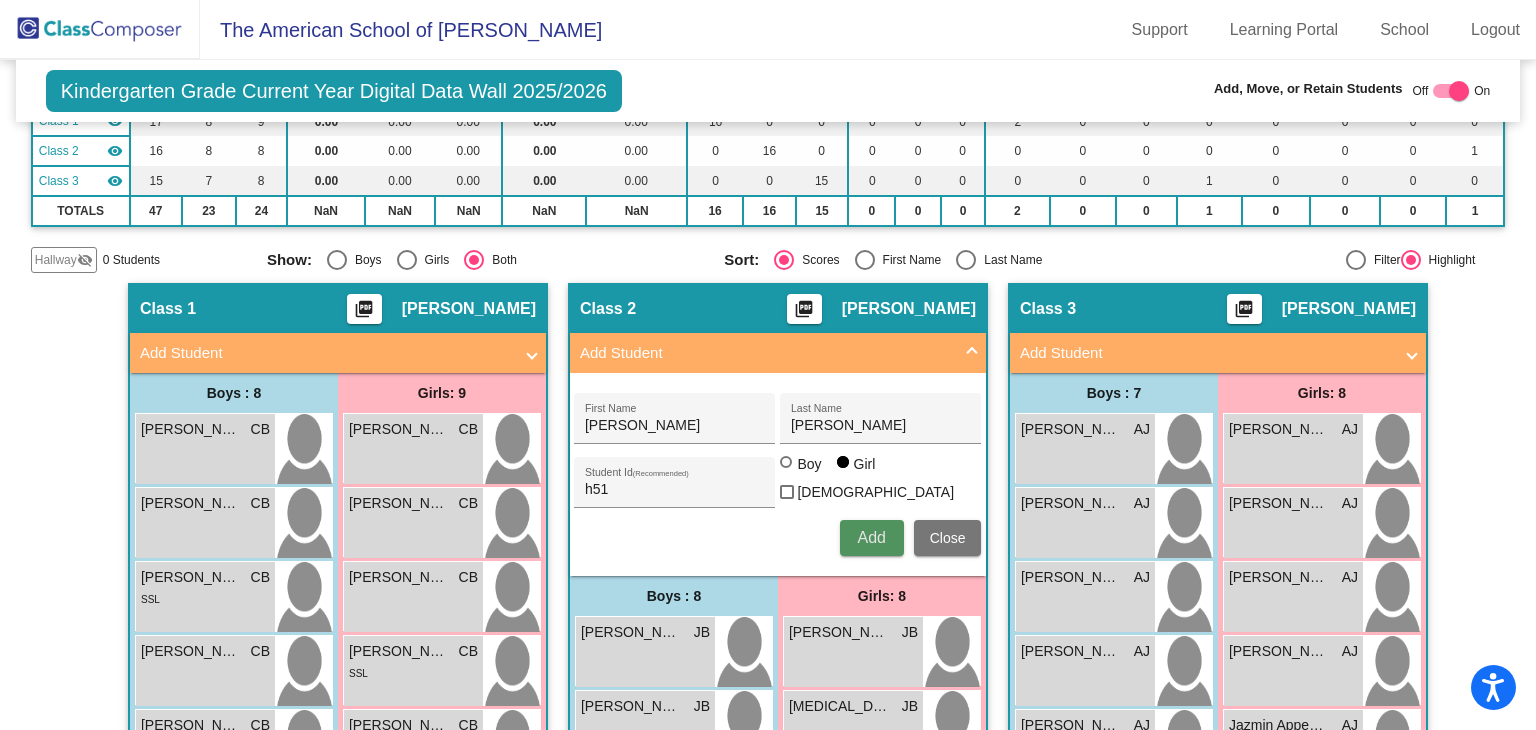 click on "Add" at bounding box center (871, 537) 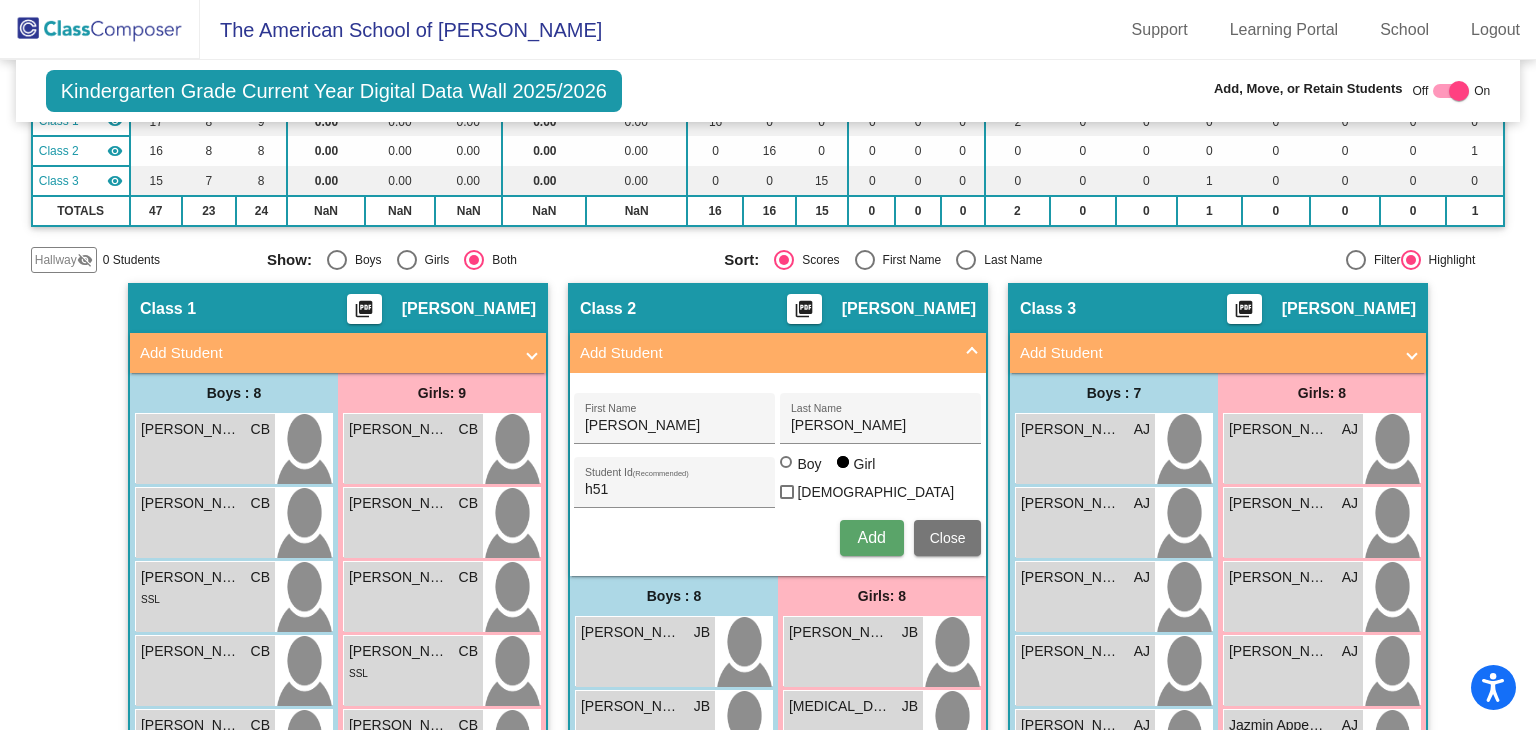 type 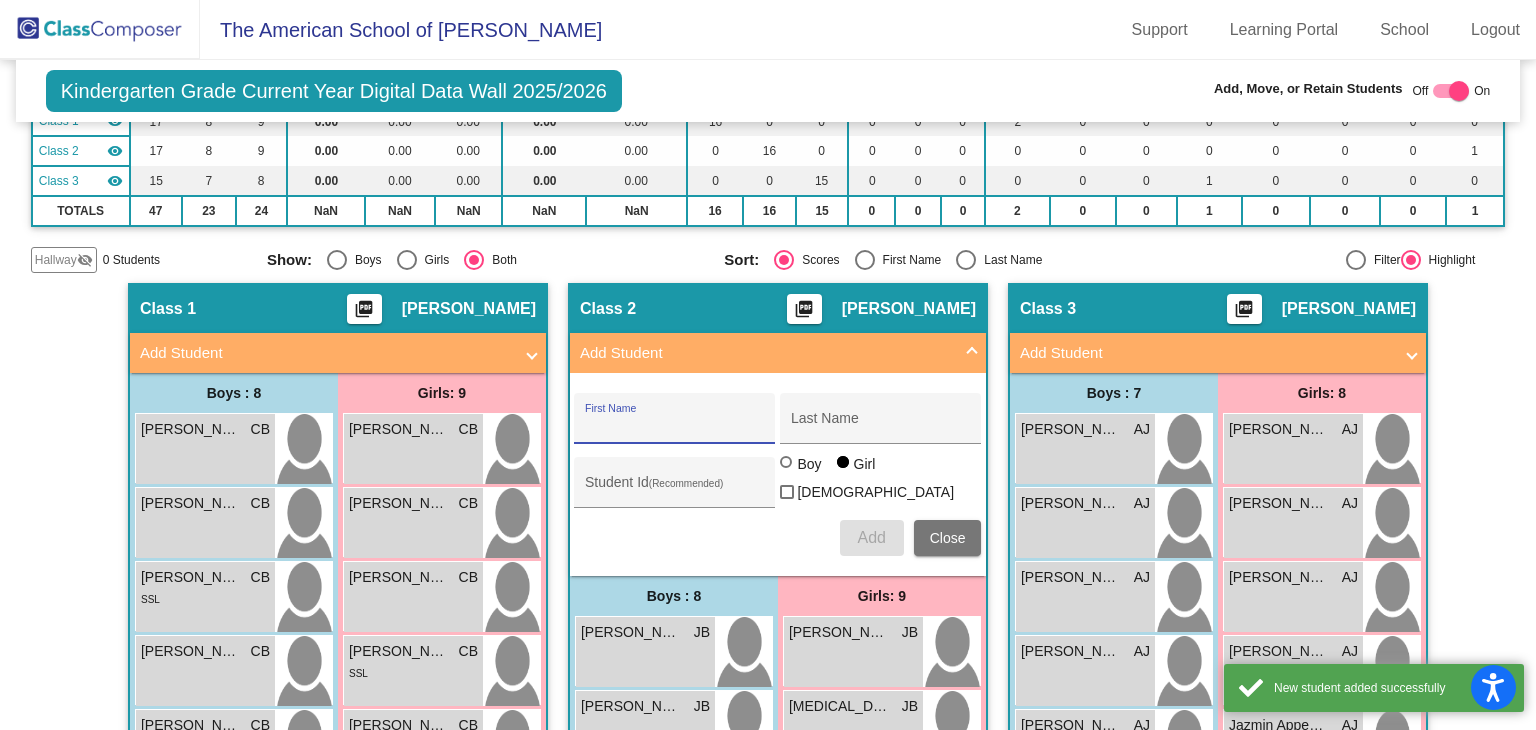 click on "Add Student" at bounding box center [766, 353] 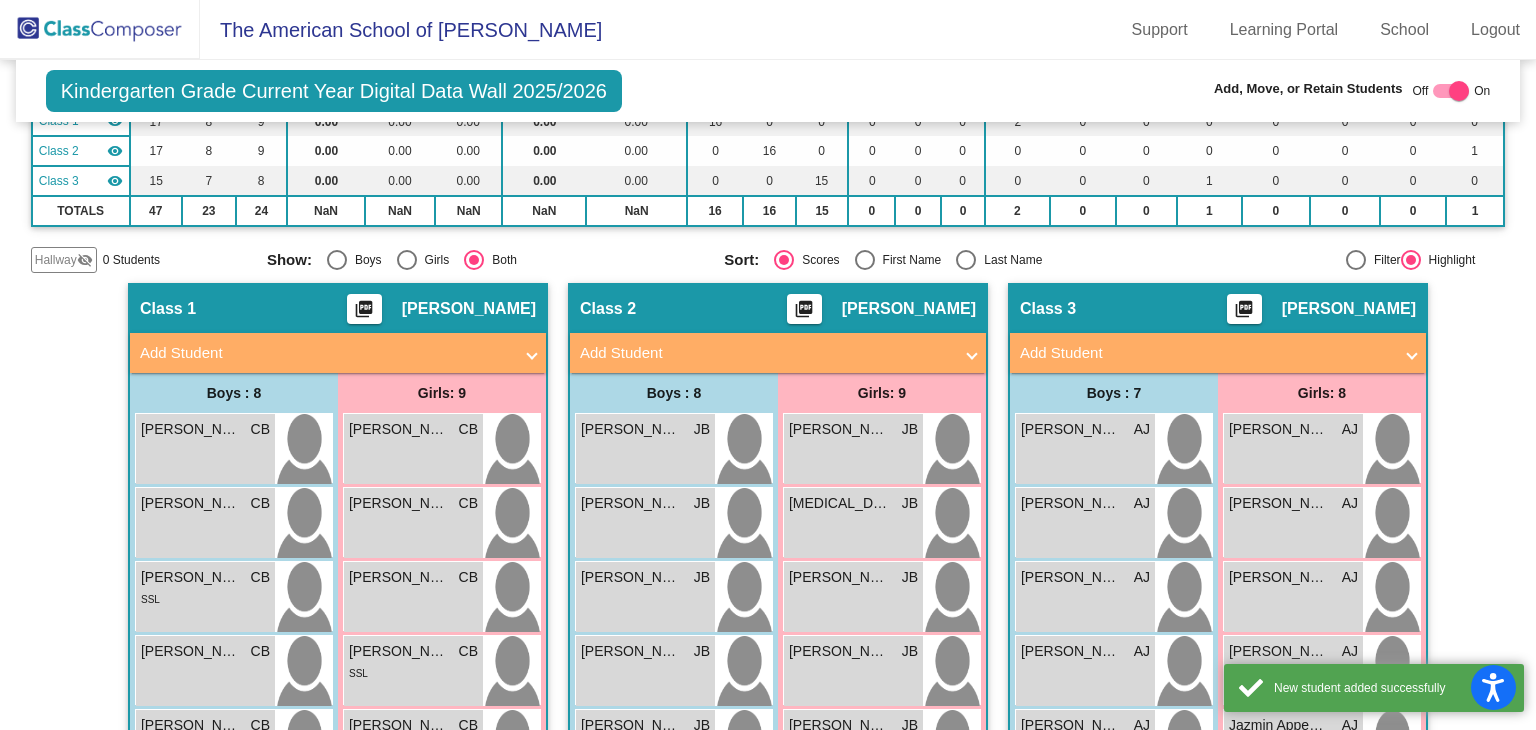 click on "Add Student" at bounding box center (1206, 353) 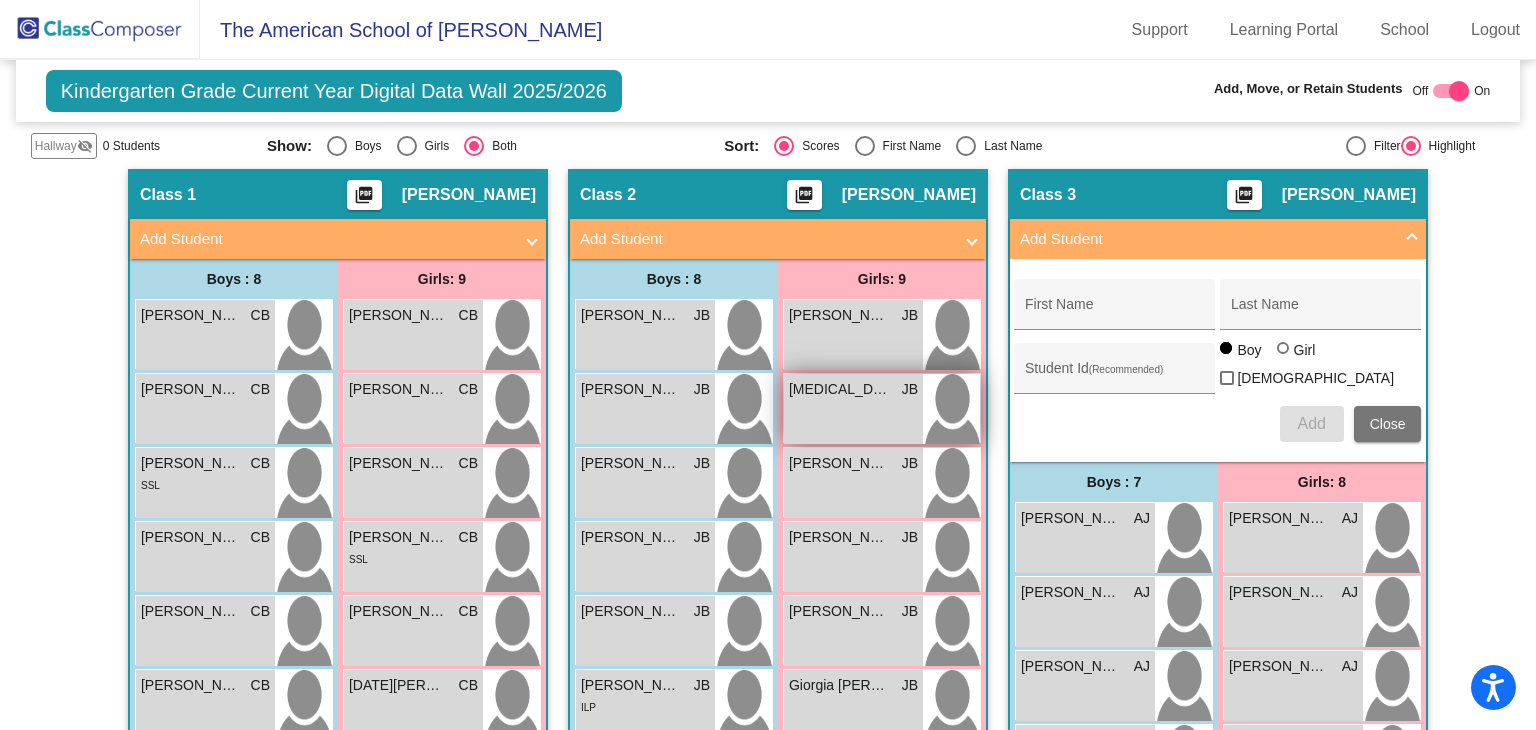 scroll, scrollTop: 500, scrollLeft: 0, axis: vertical 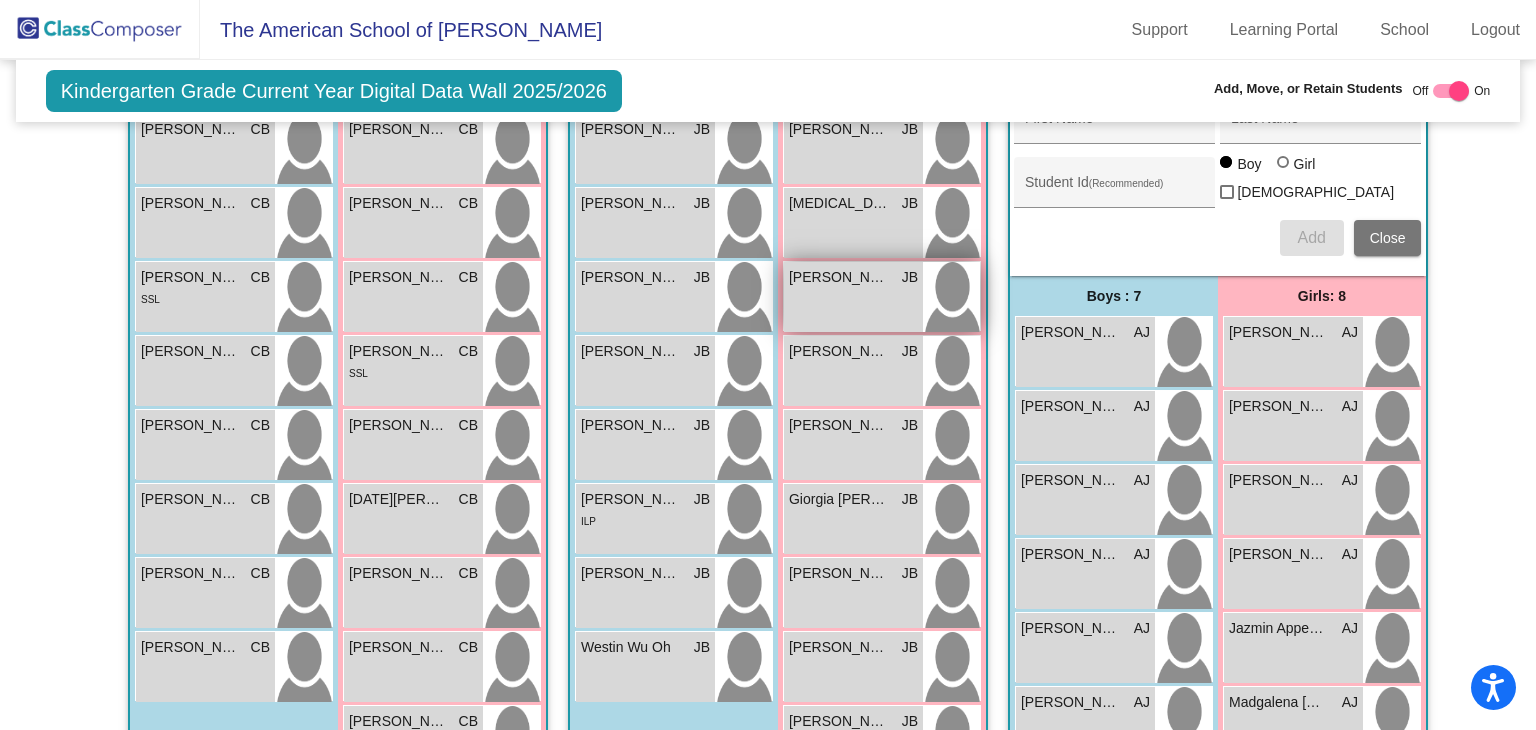 click on "[PERSON_NAME]" at bounding box center [839, 277] 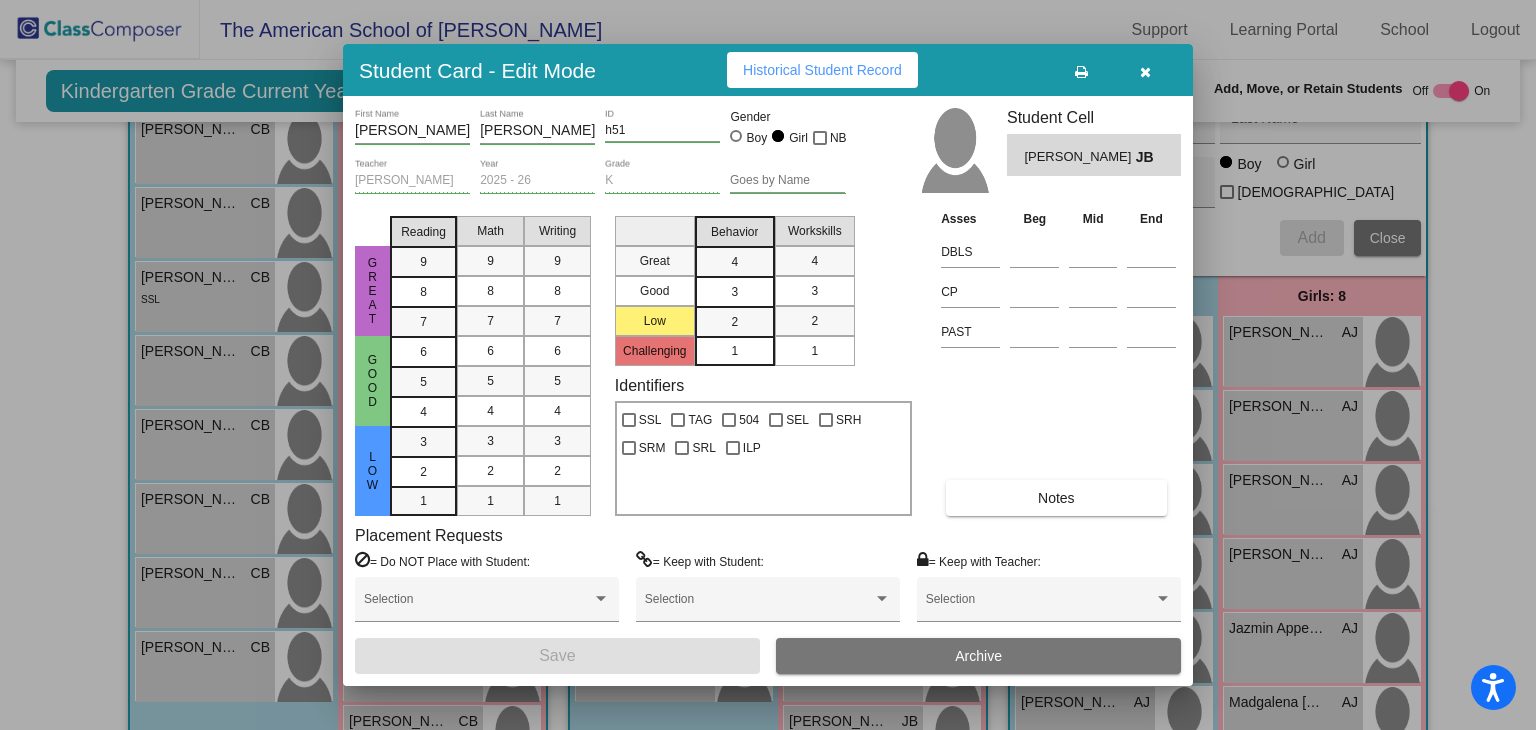 click at bounding box center [1145, 70] 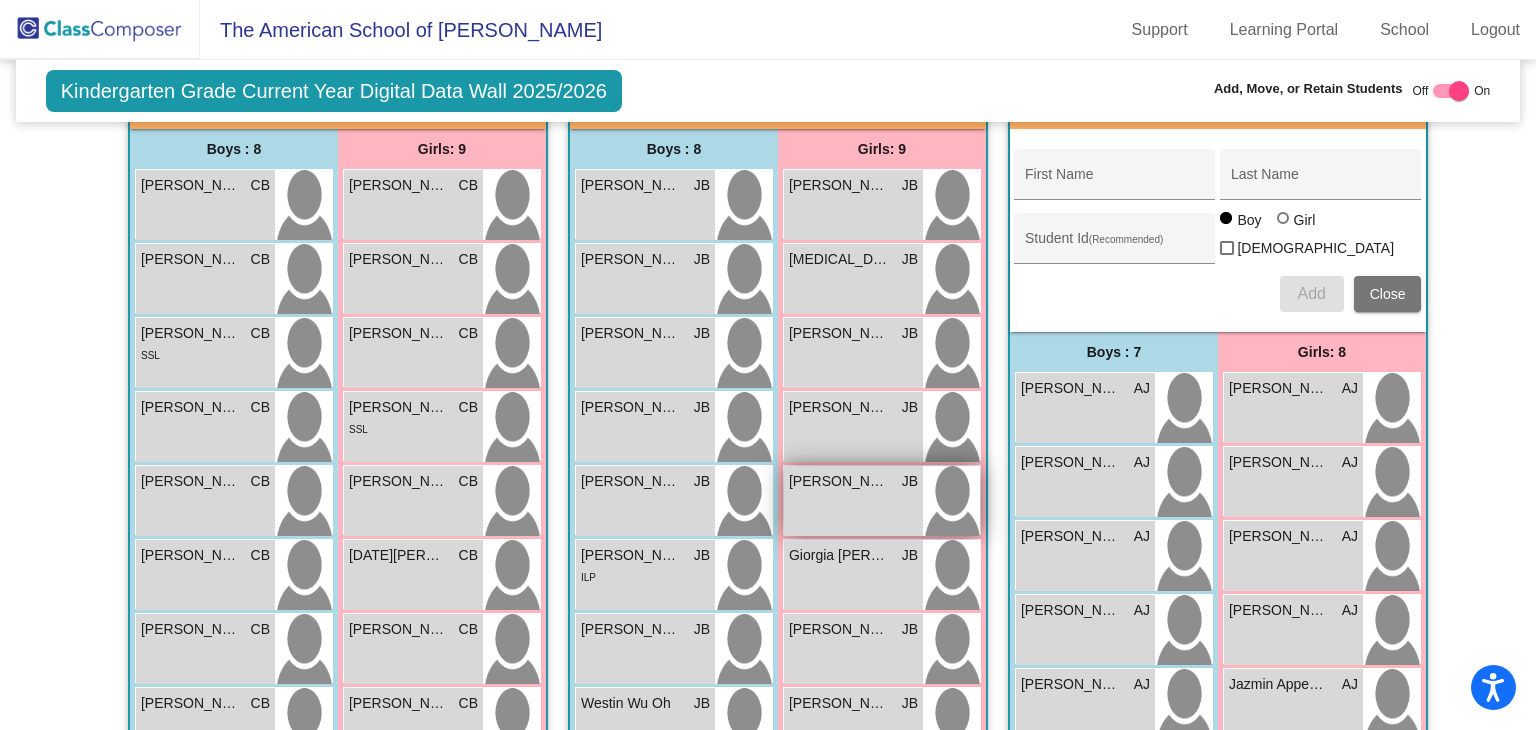 scroll, scrollTop: 400, scrollLeft: 0, axis: vertical 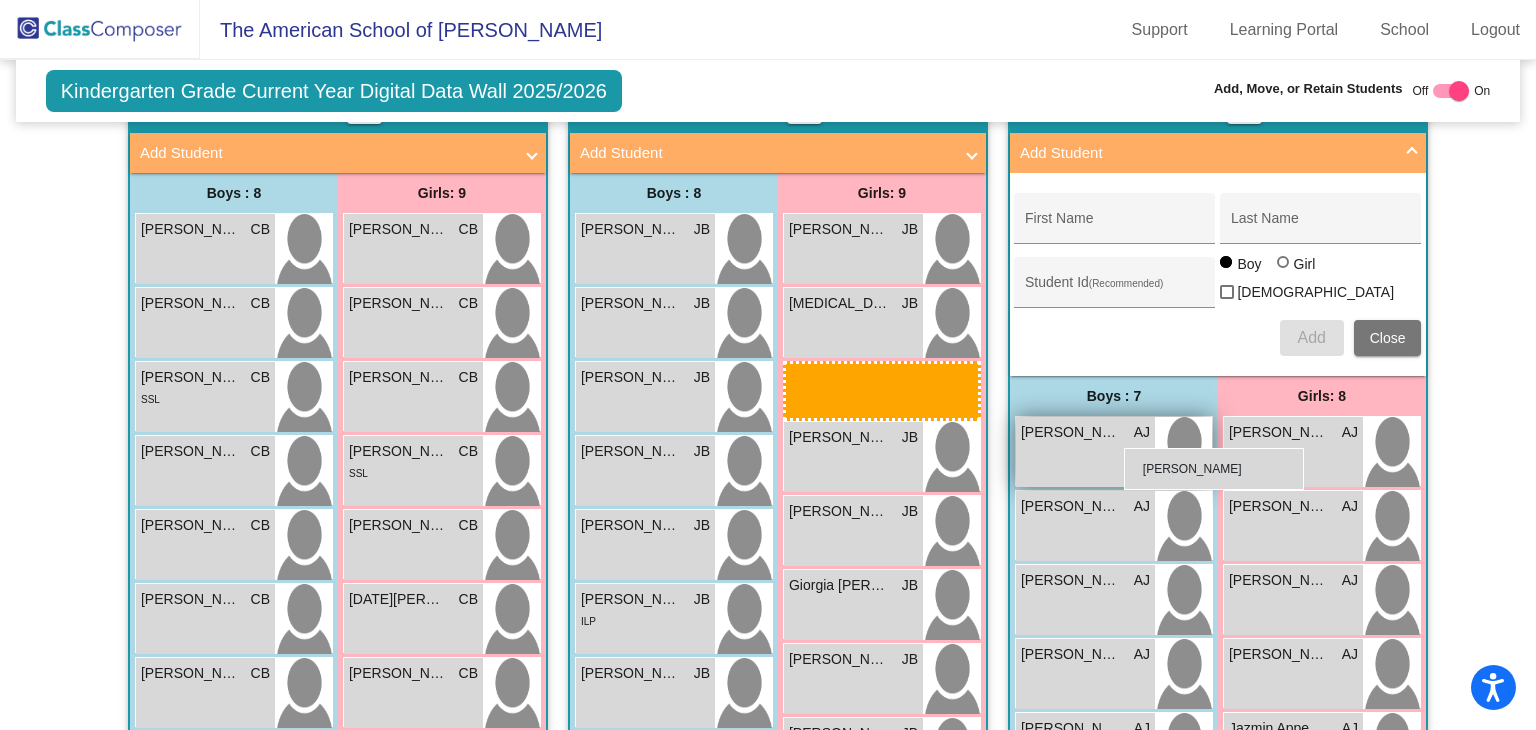 drag, startPoint x: 820, startPoint y: 391, endPoint x: 1124, endPoint y: 448, distance: 309.29758 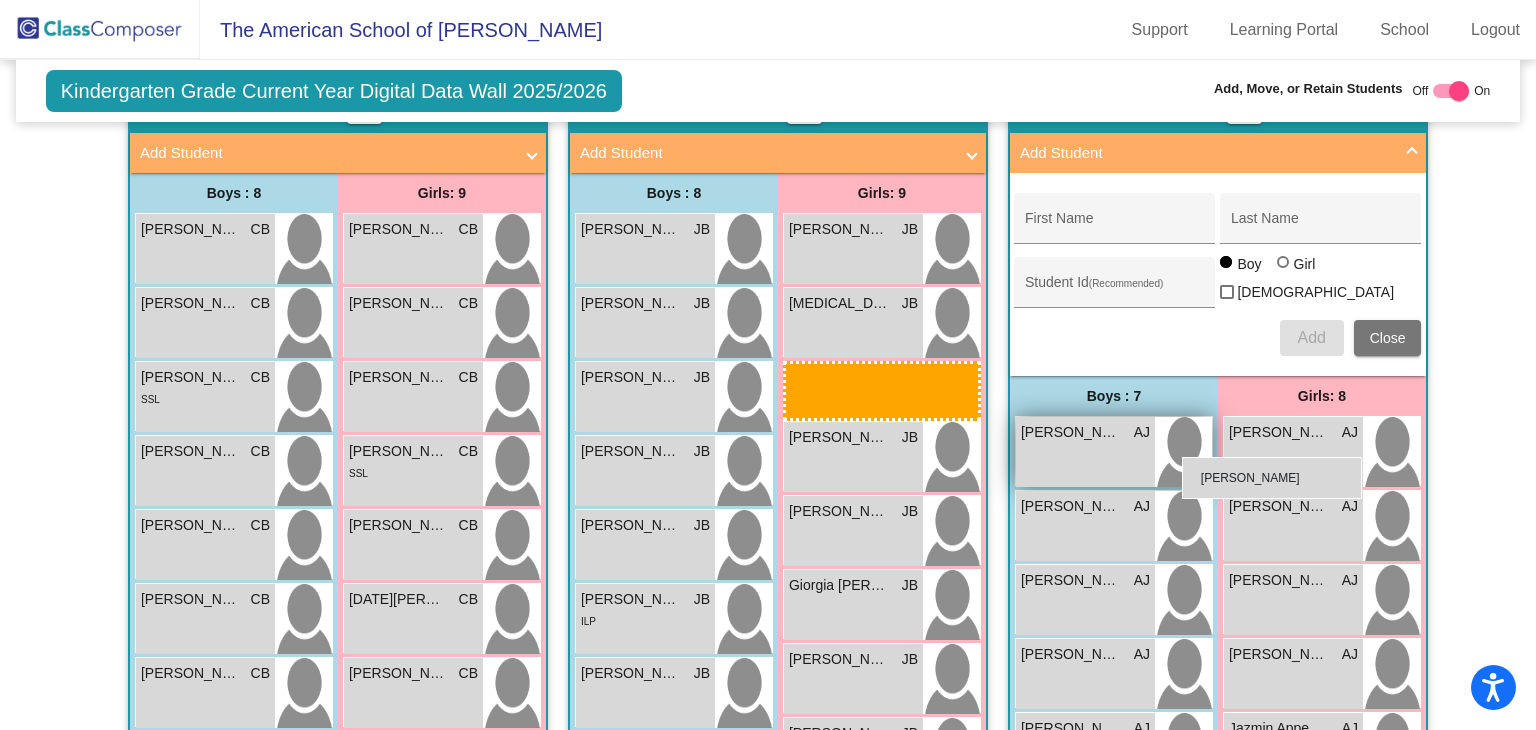drag, startPoint x: 880, startPoint y: 377, endPoint x: 1182, endPoint y: 457, distance: 312.41638 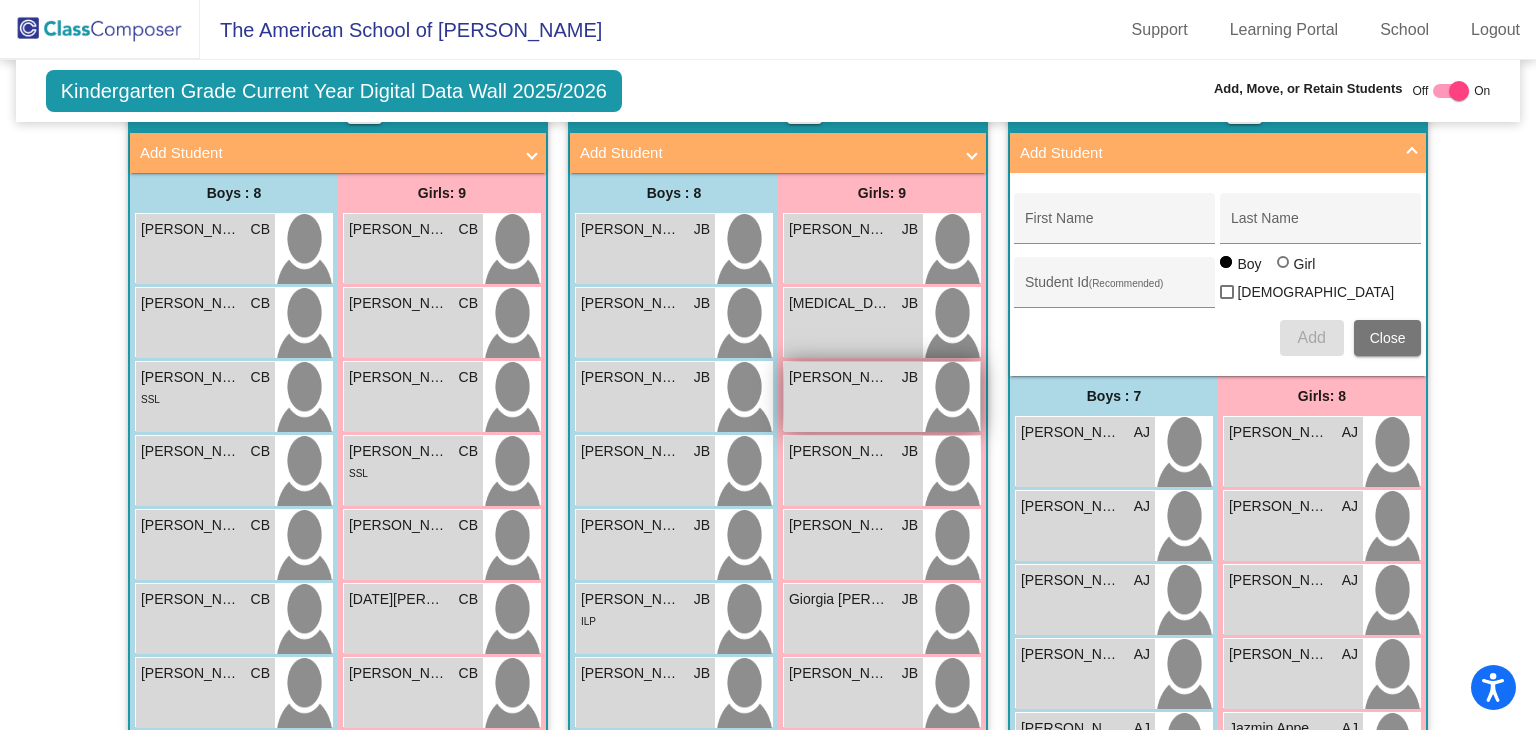 click on "[PERSON_NAME] JB lock do_not_disturb_alt" at bounding box center [853, 397] 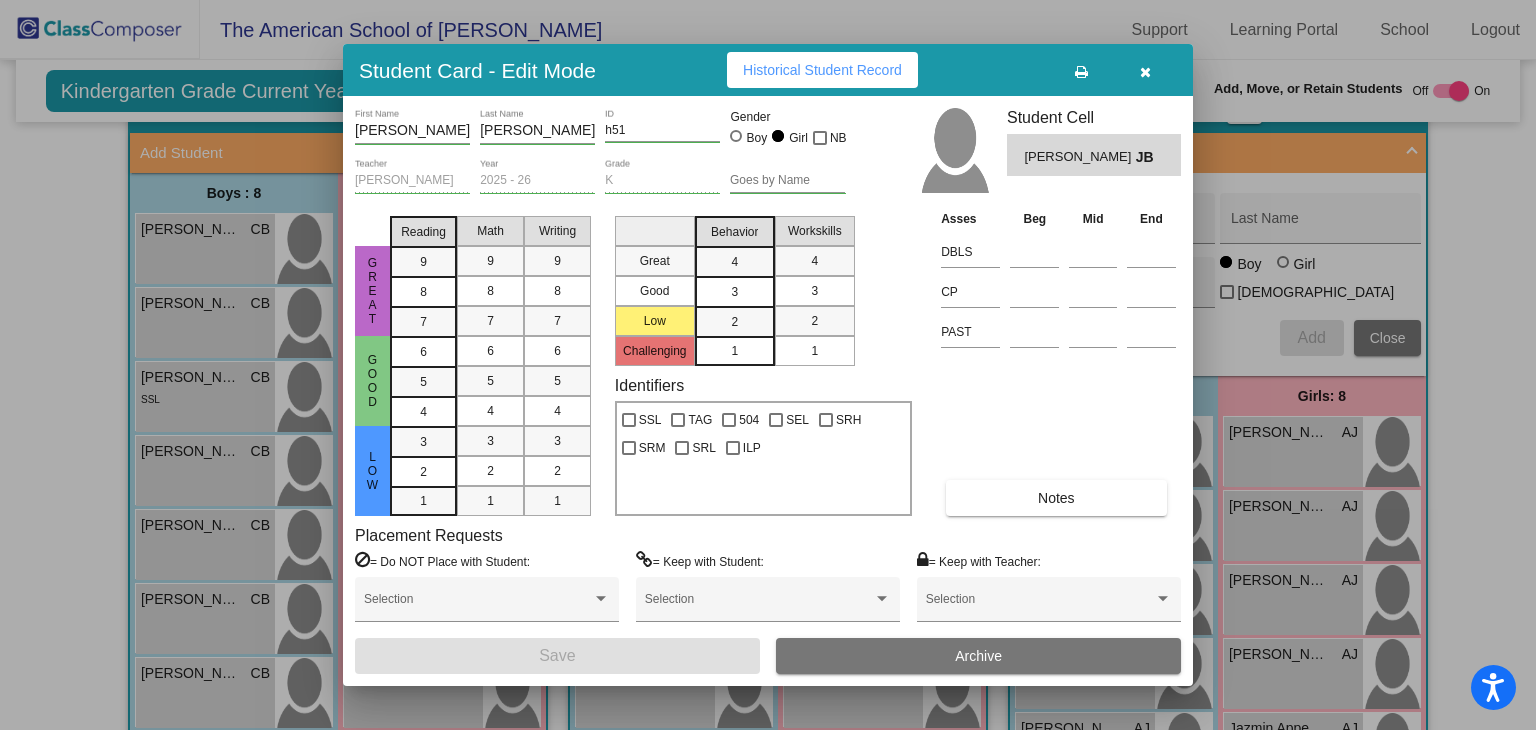 click on "Archive" at bounding box center [978, 656] 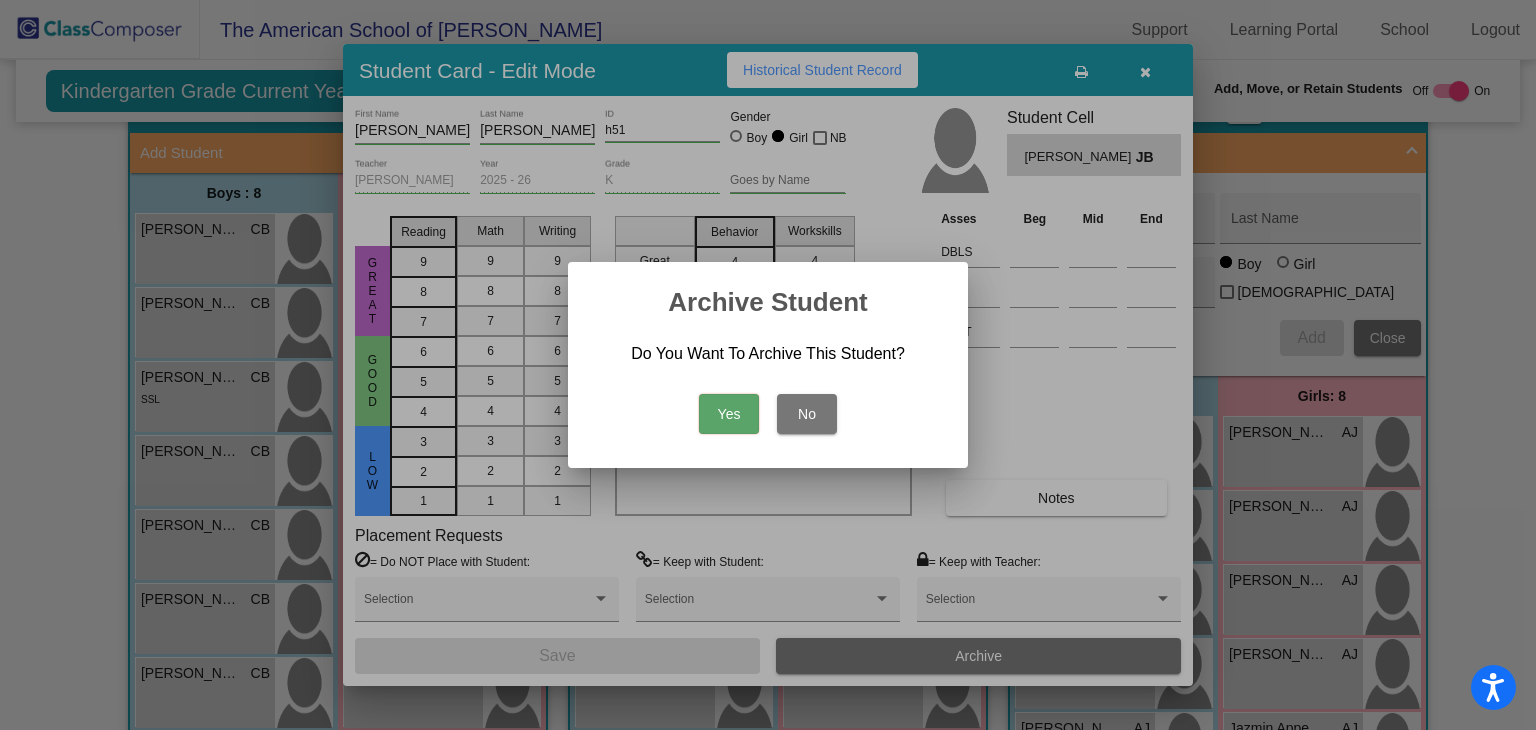 click on "Yes" at bounding box center [729, 414] 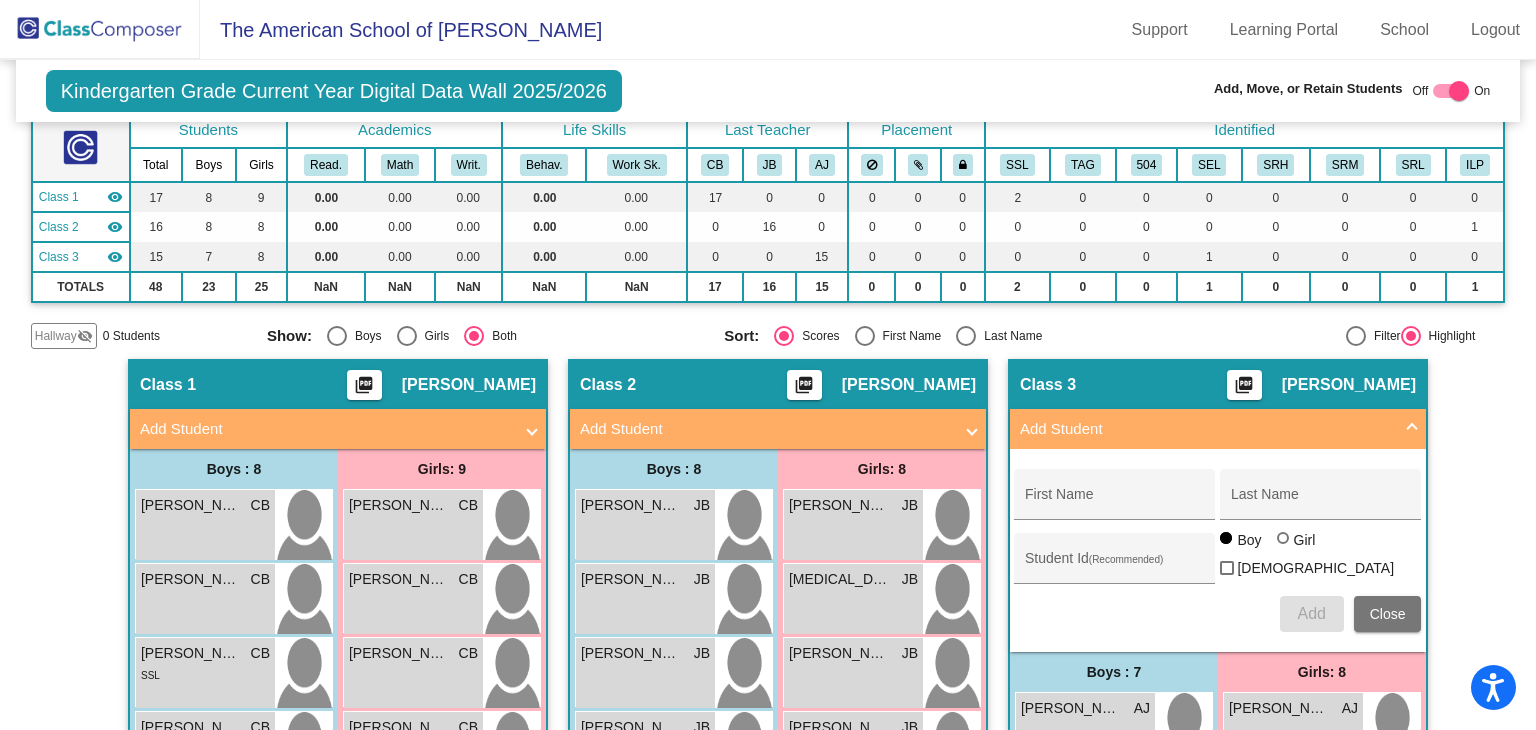 scroll, scrollTop: 100, scrollLeft: 0, axis: vertical 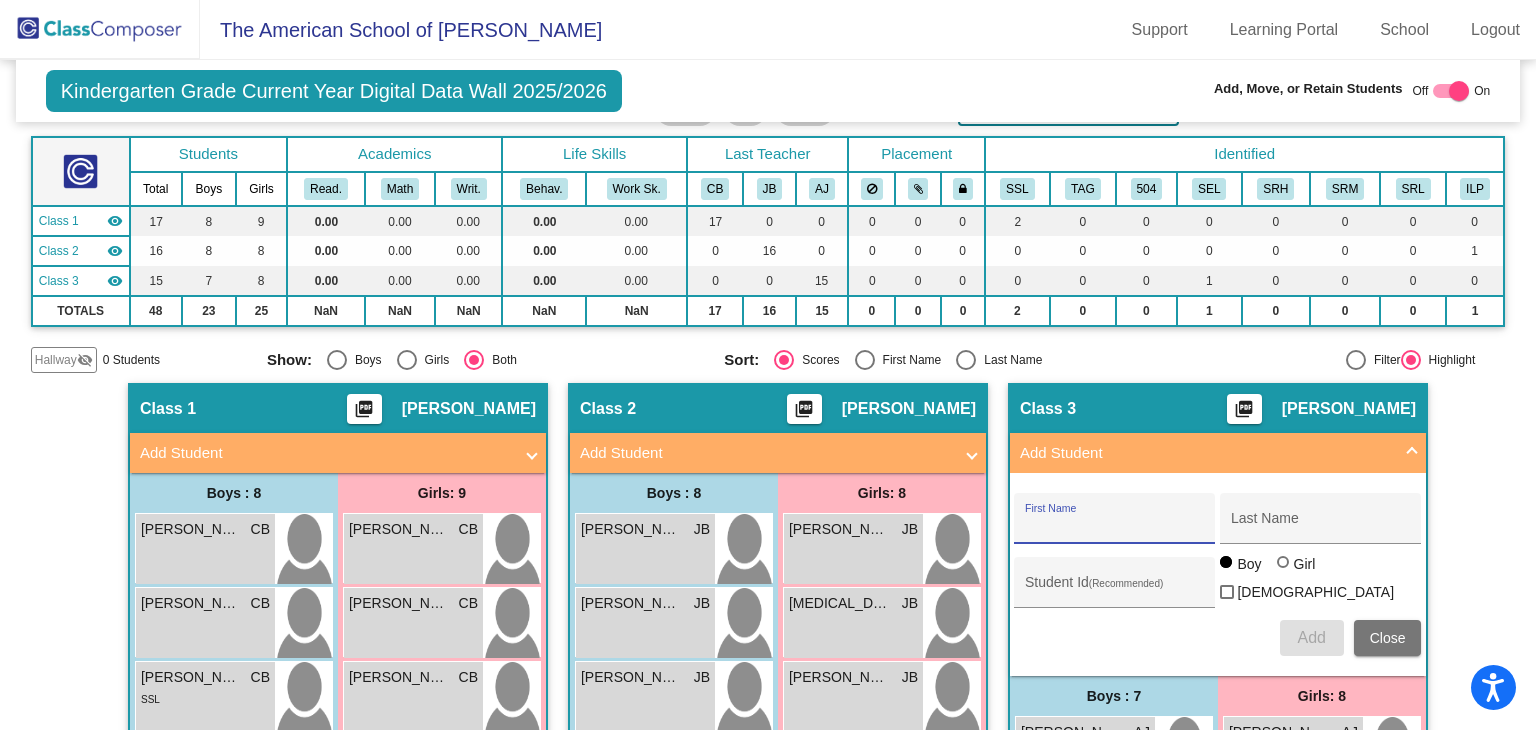 click on "First Name" at bounding box center (1115, 526) 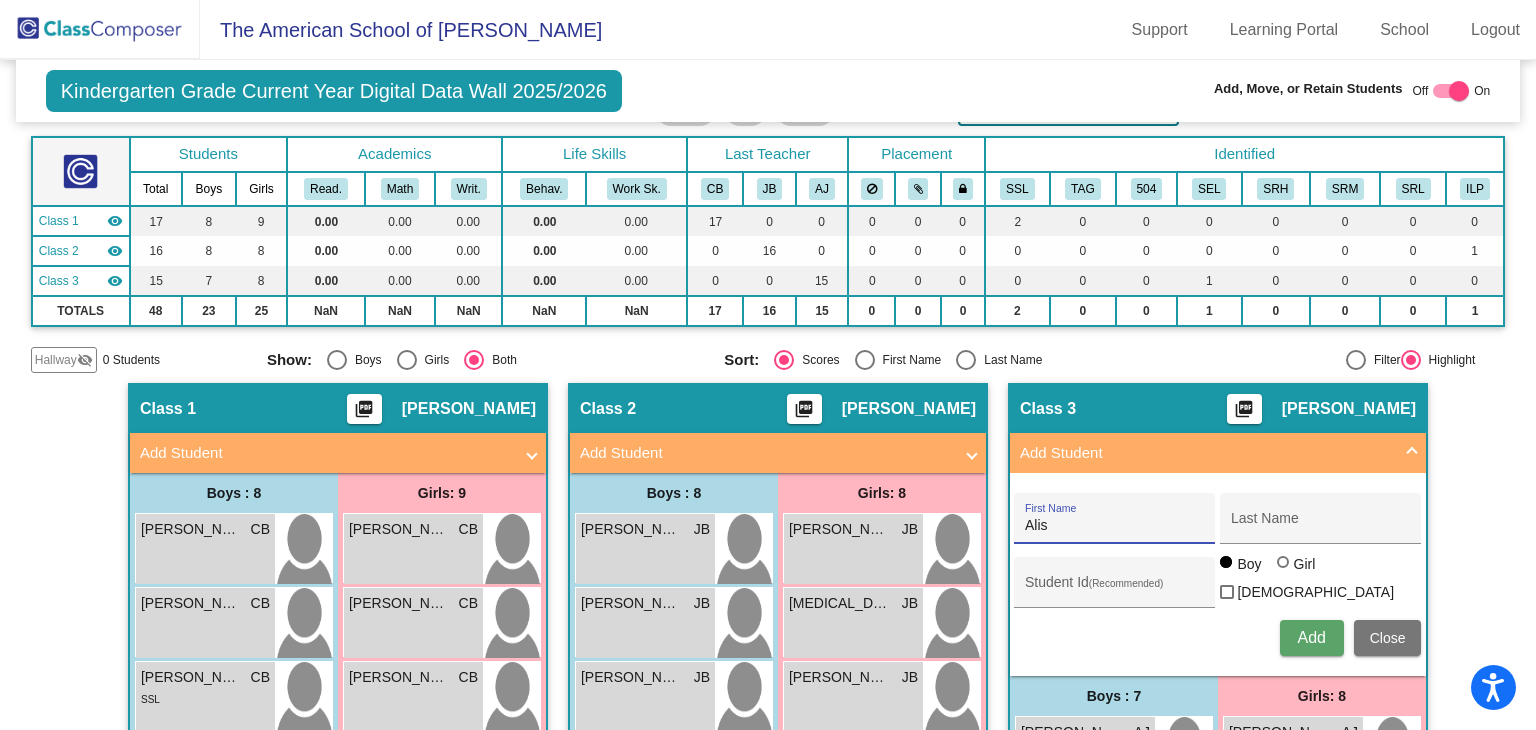 type on "[PERSON_NAME]" 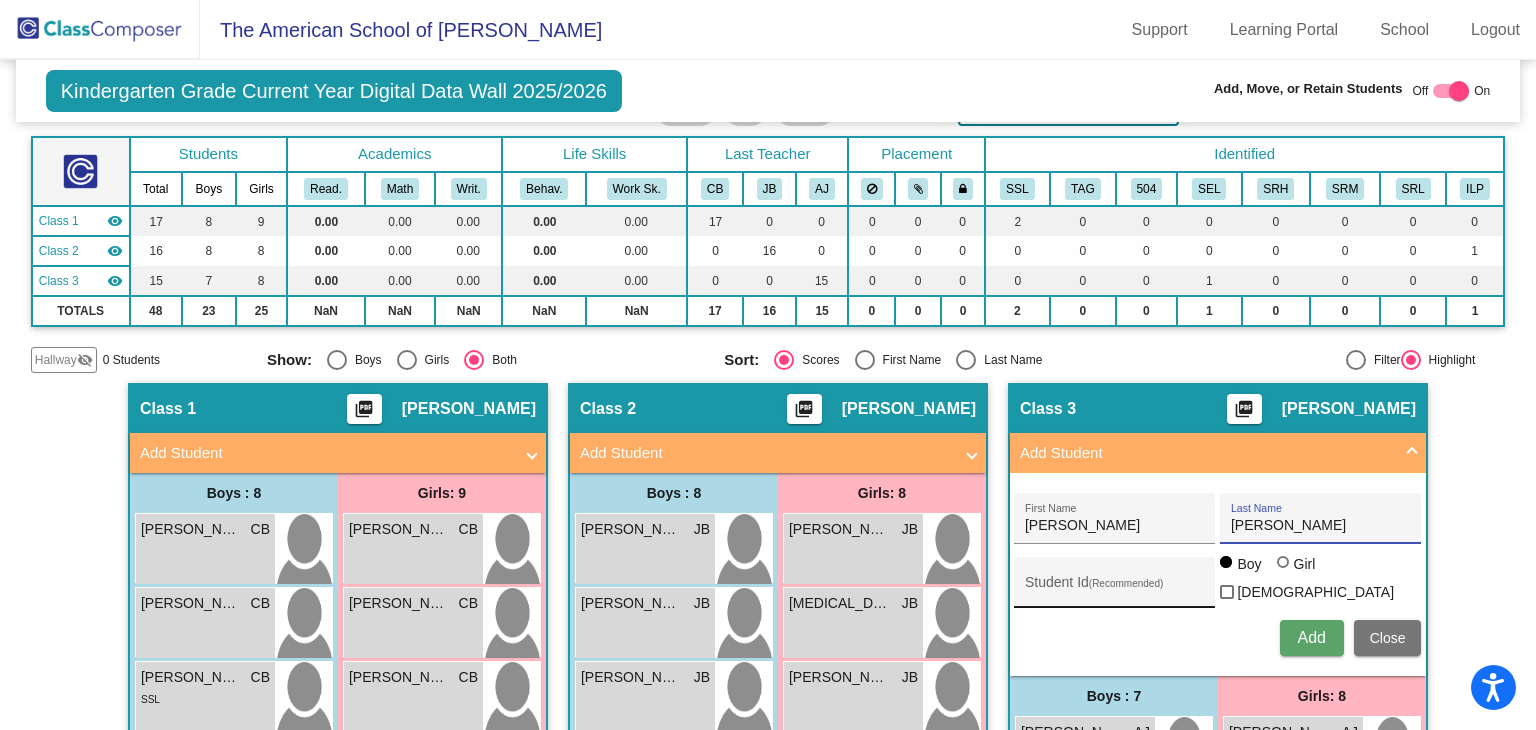type on "[PERSON_NAME]" 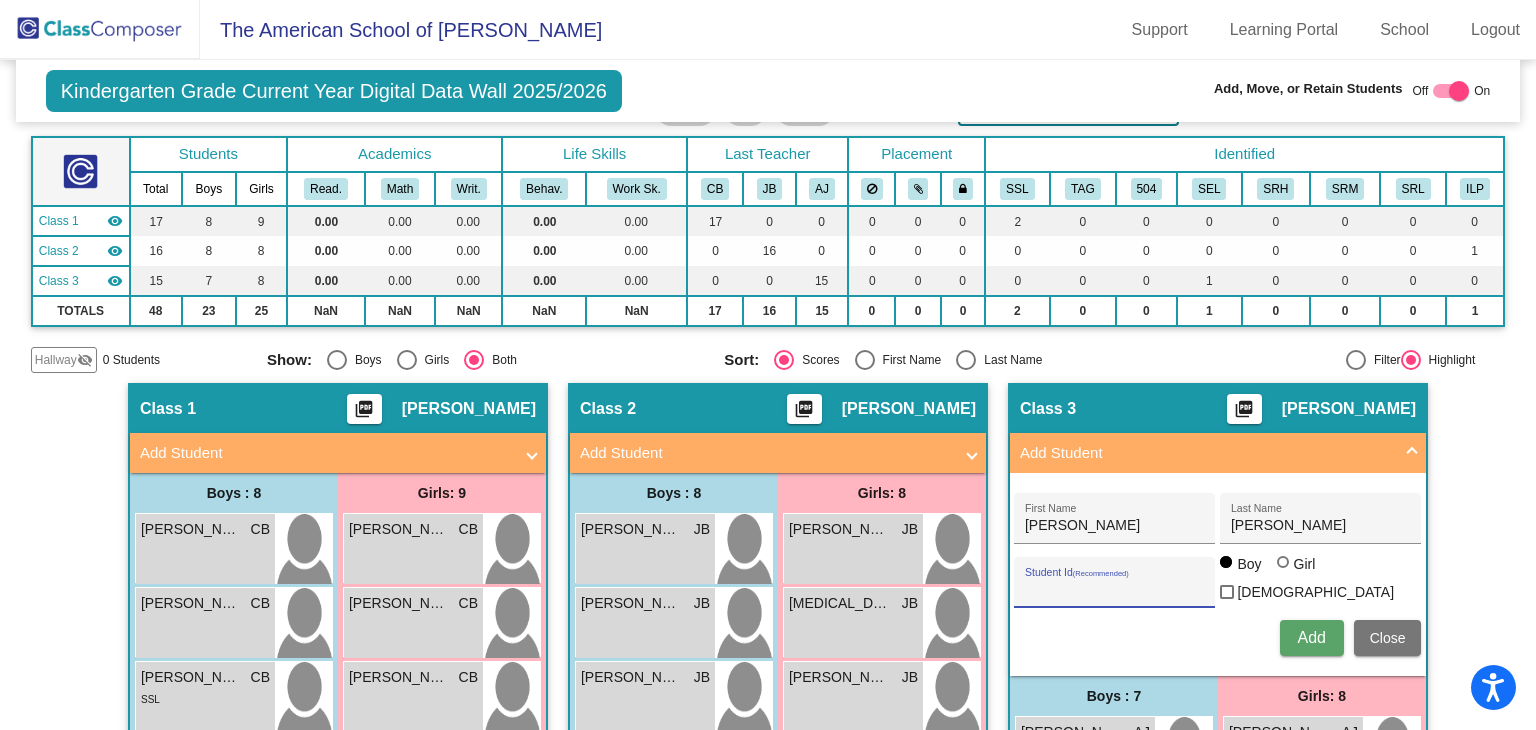 type on "5" 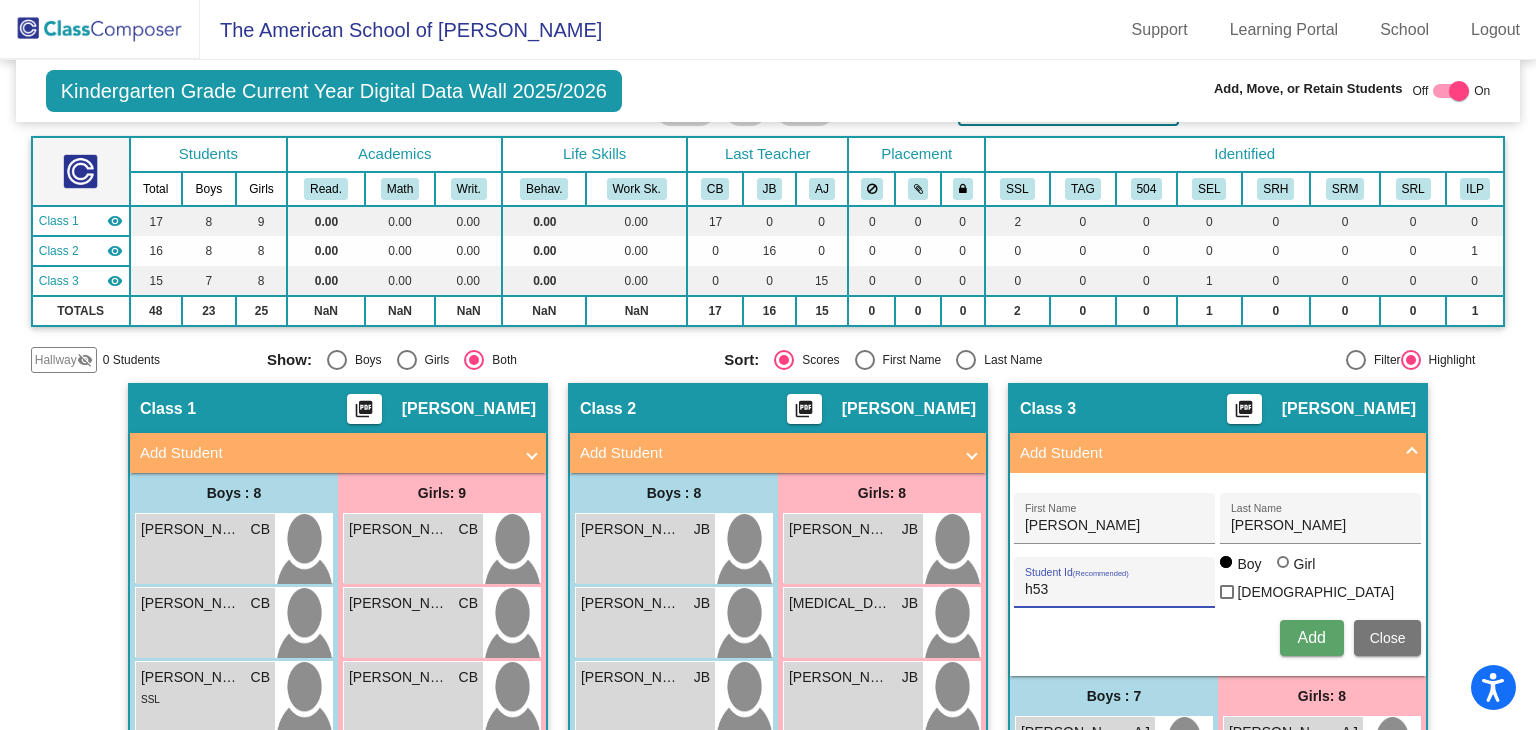 type on "h53" 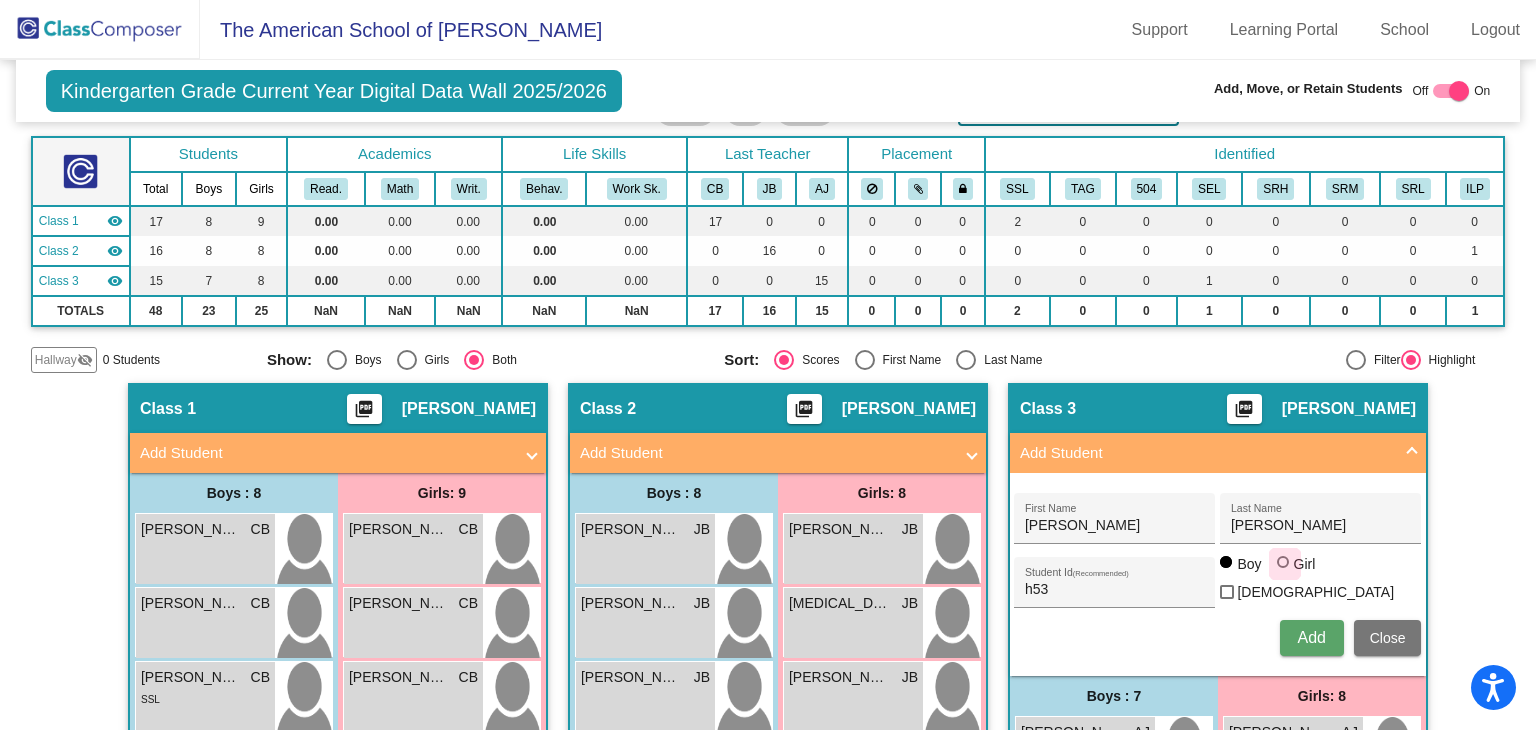 click on "Girl" at bounding box center [1304, 564] 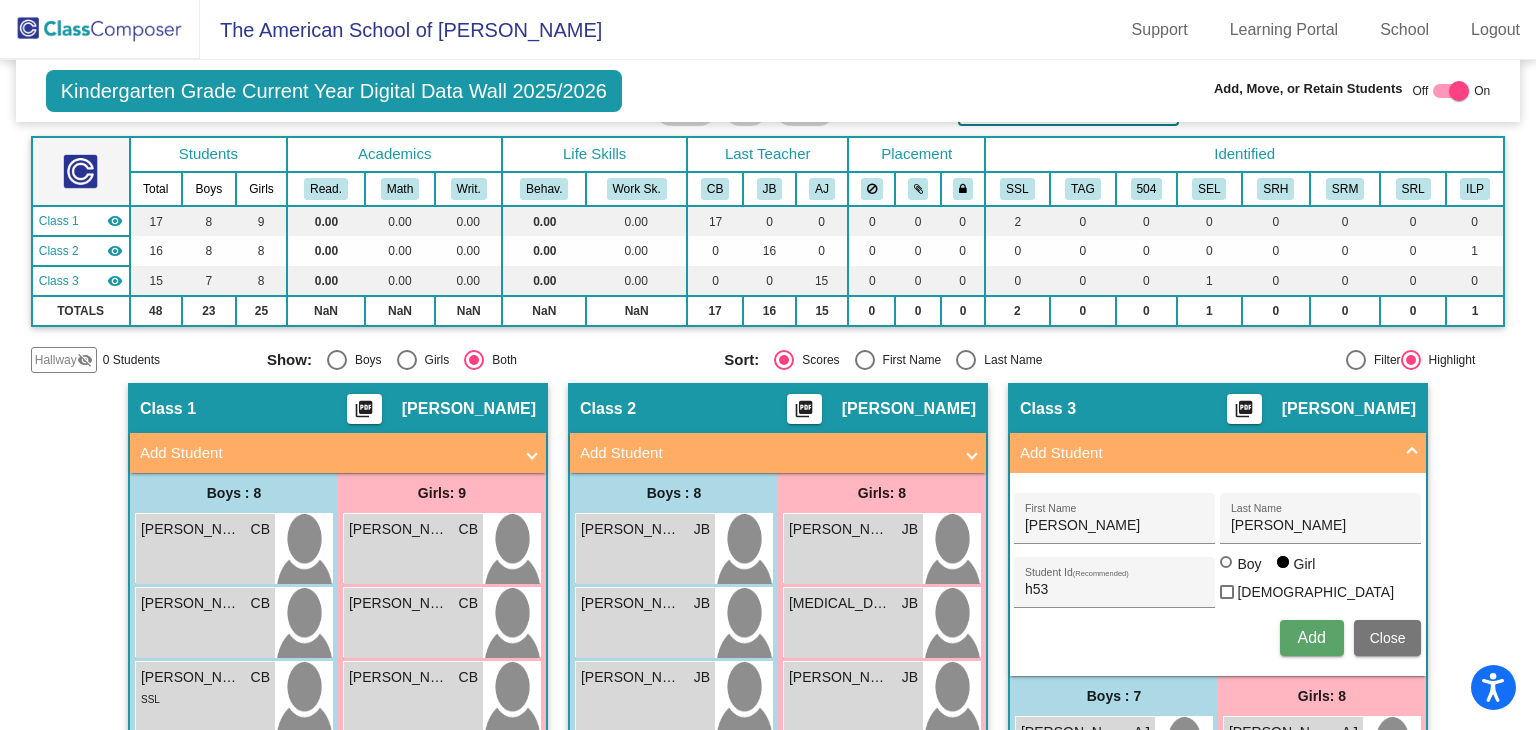 click on "Add" at bounding box center (1311, 637) 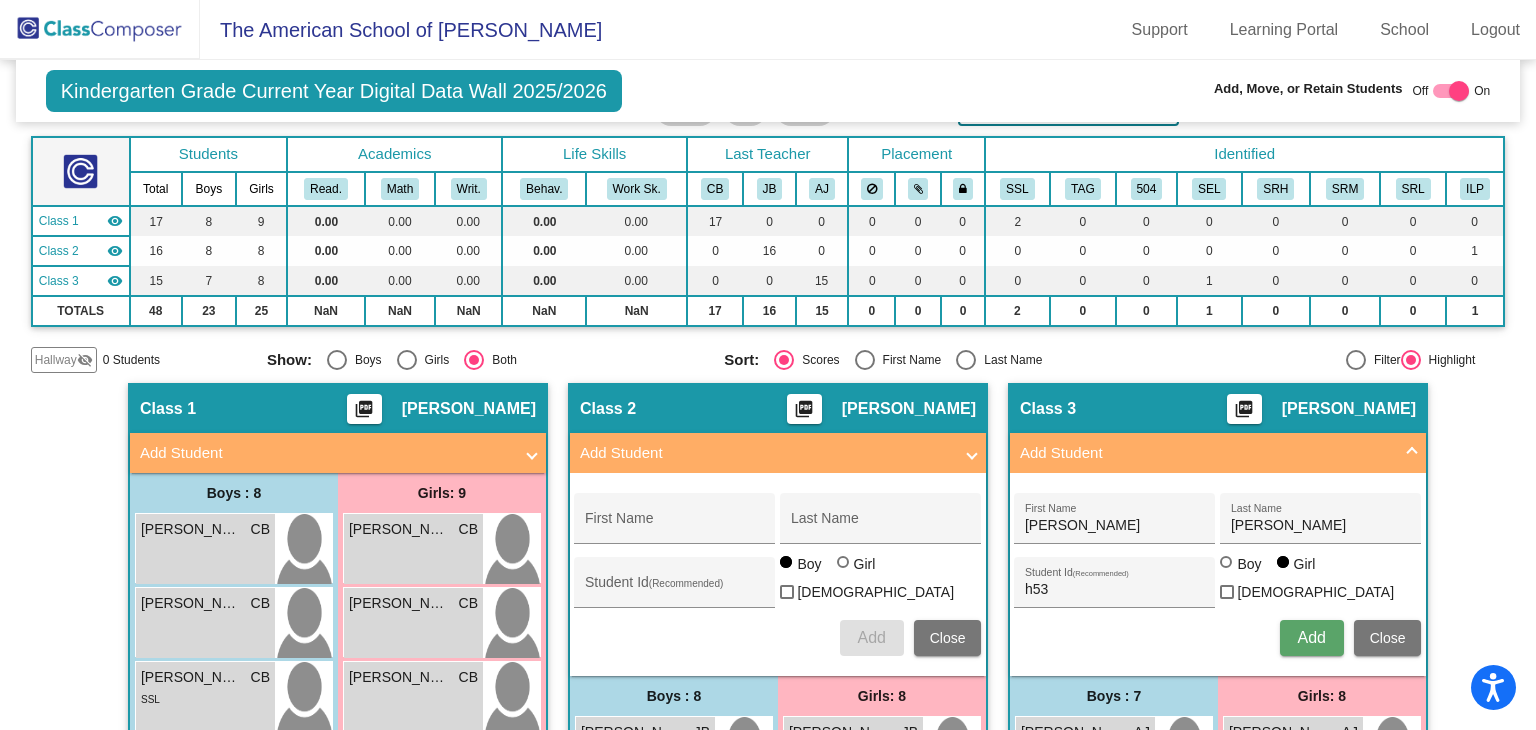 type 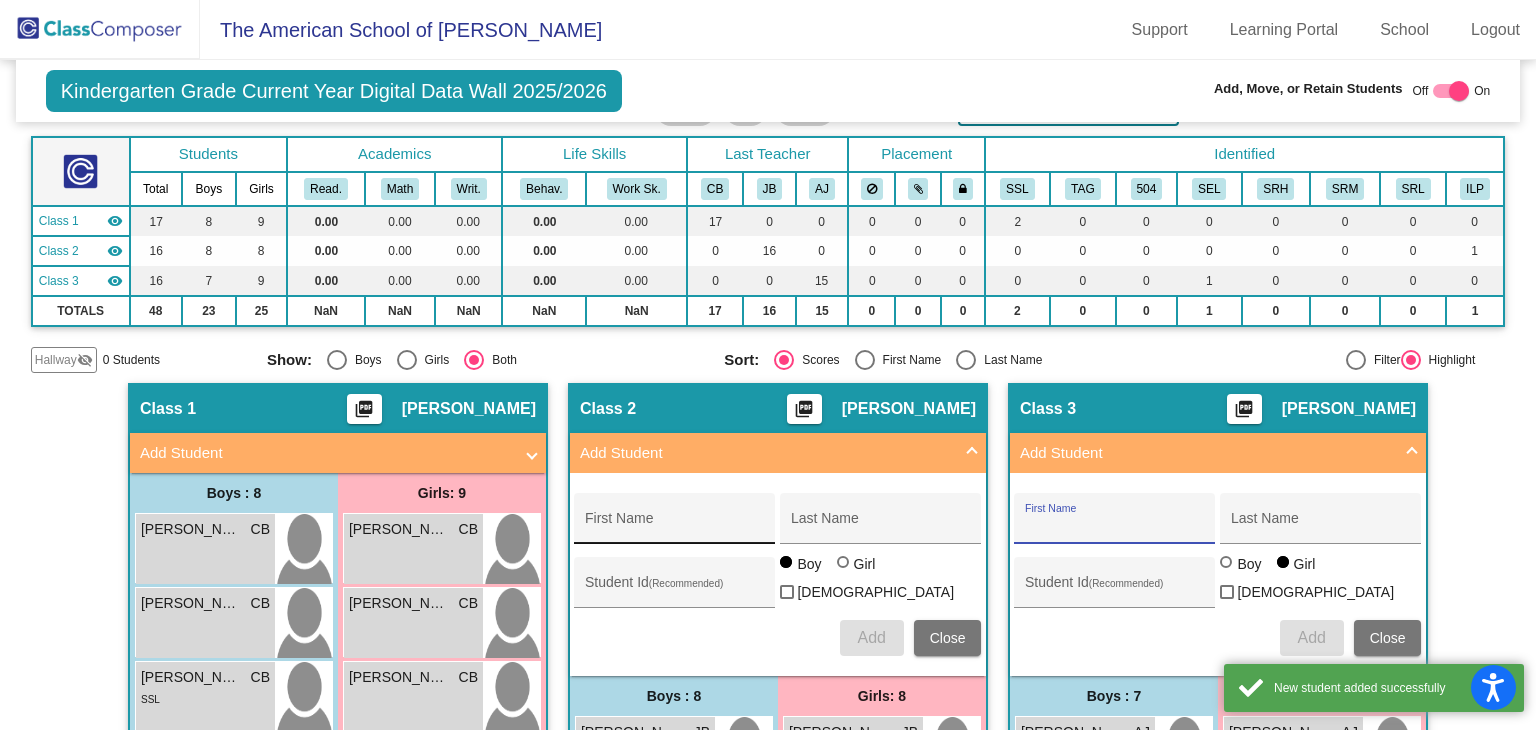 click on "First Name" at bounding box center (675, 526) 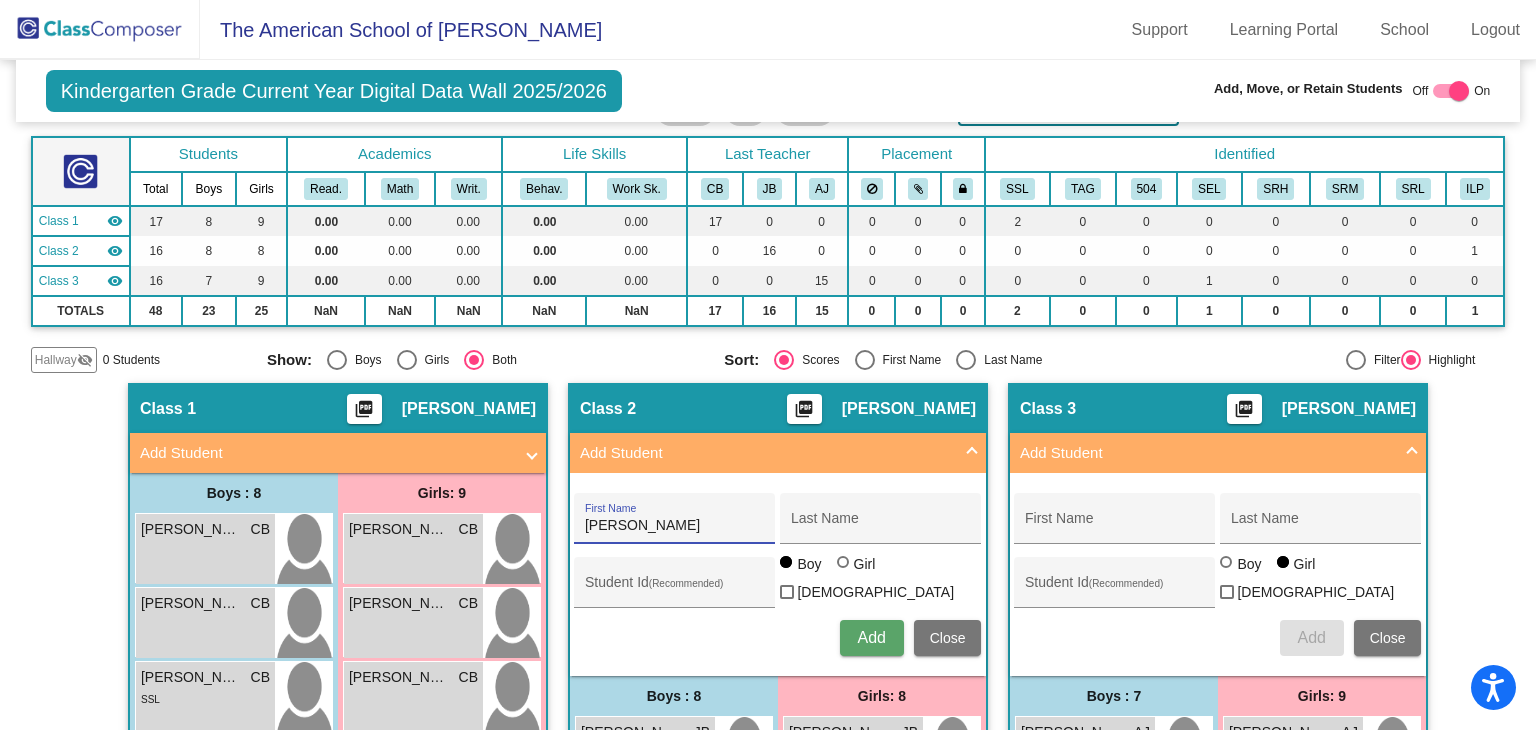 type on "[PERSON_NAME]" 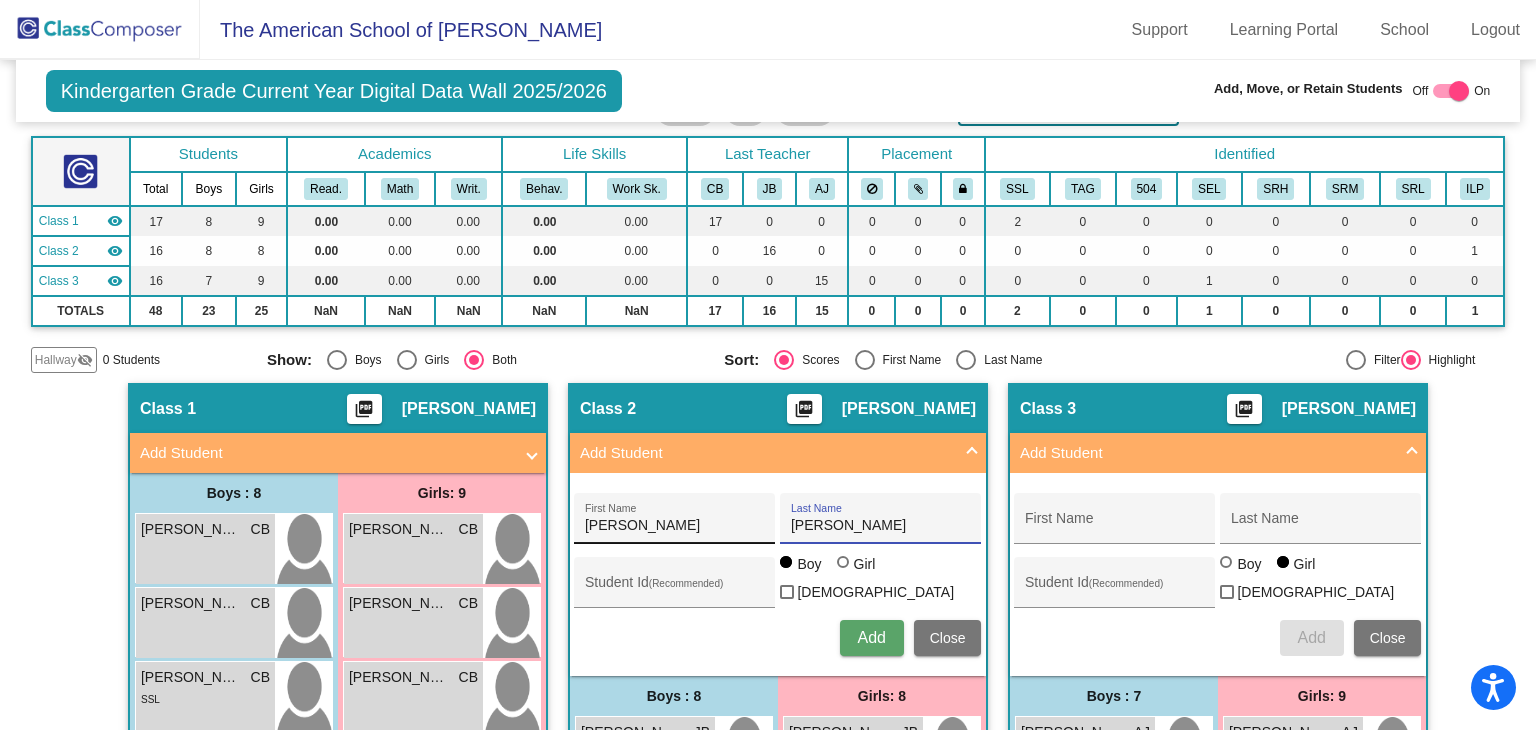 type on "[PERSON_NAME]" 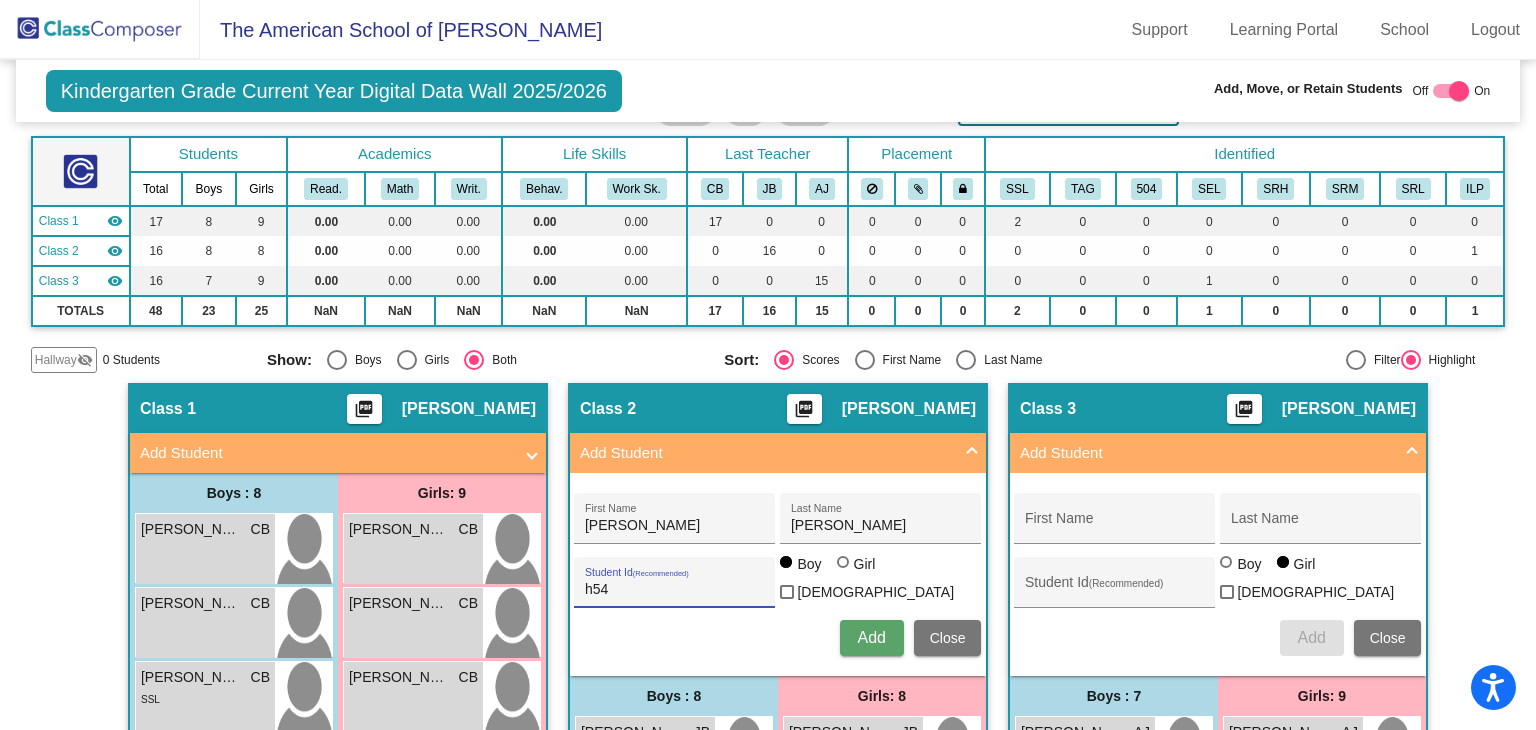 type on "h54" 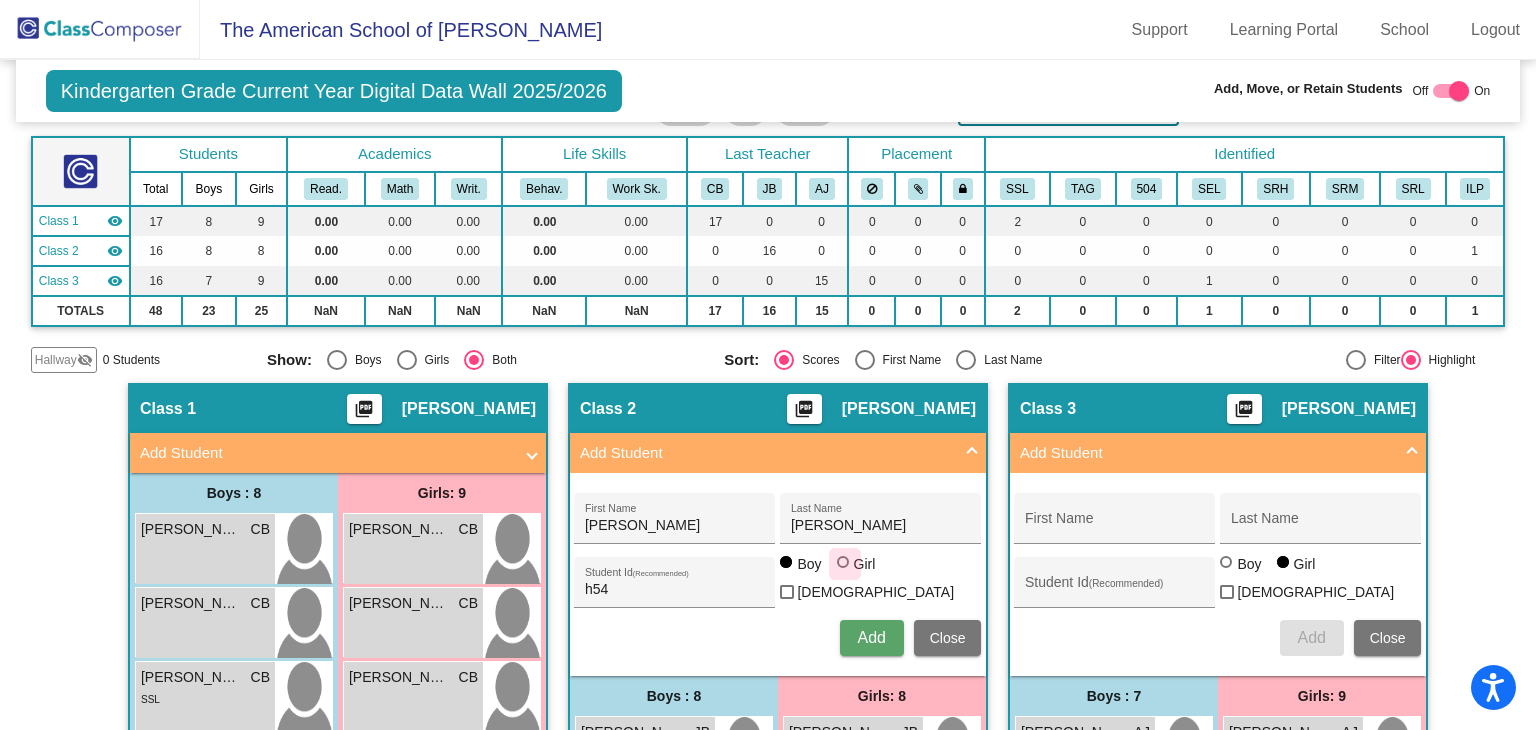 click on "Girl" at bounding box center [859, 564] 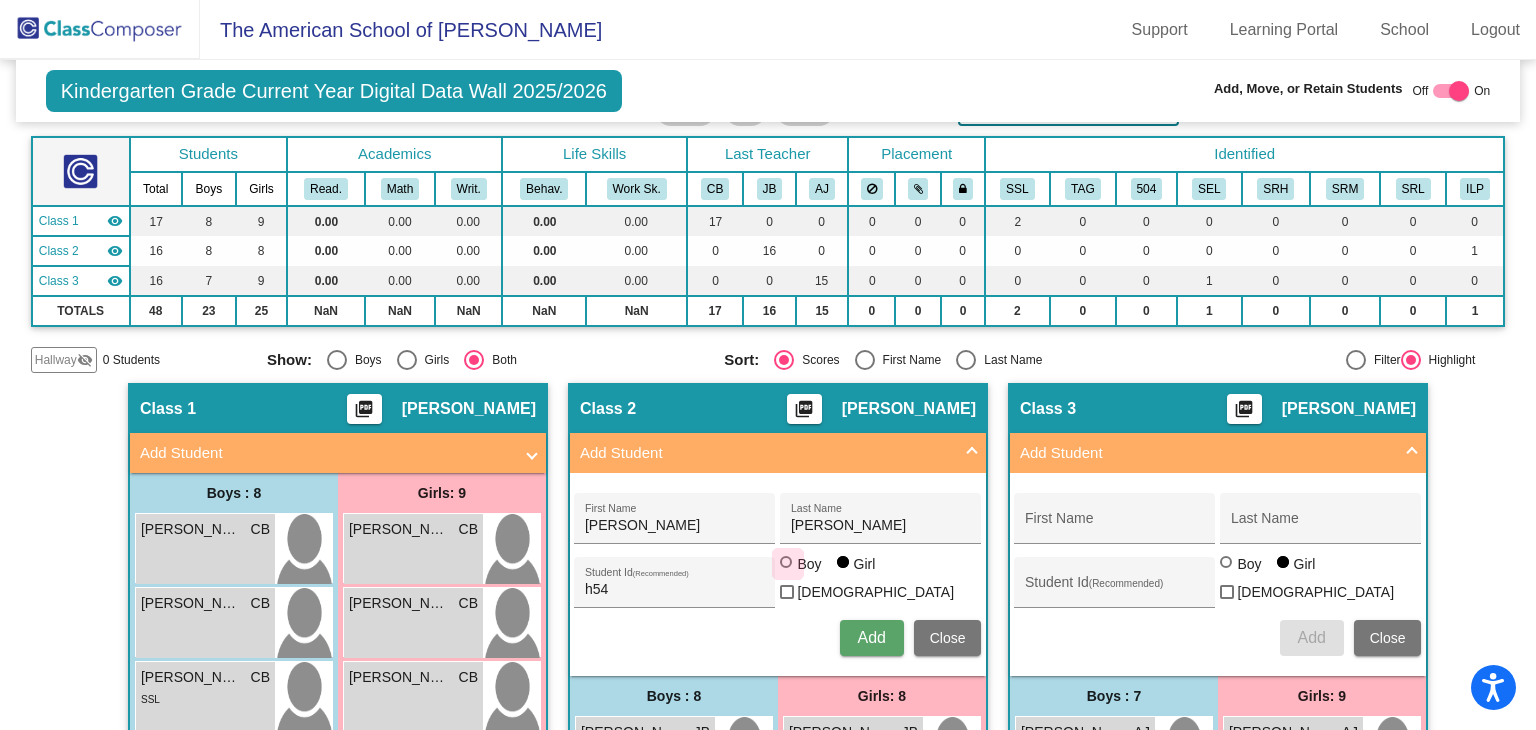 drag, startPoint x: 803, startPoint y: 572, endPoint x: 828, endPoint y: 613, distance: 48.02083 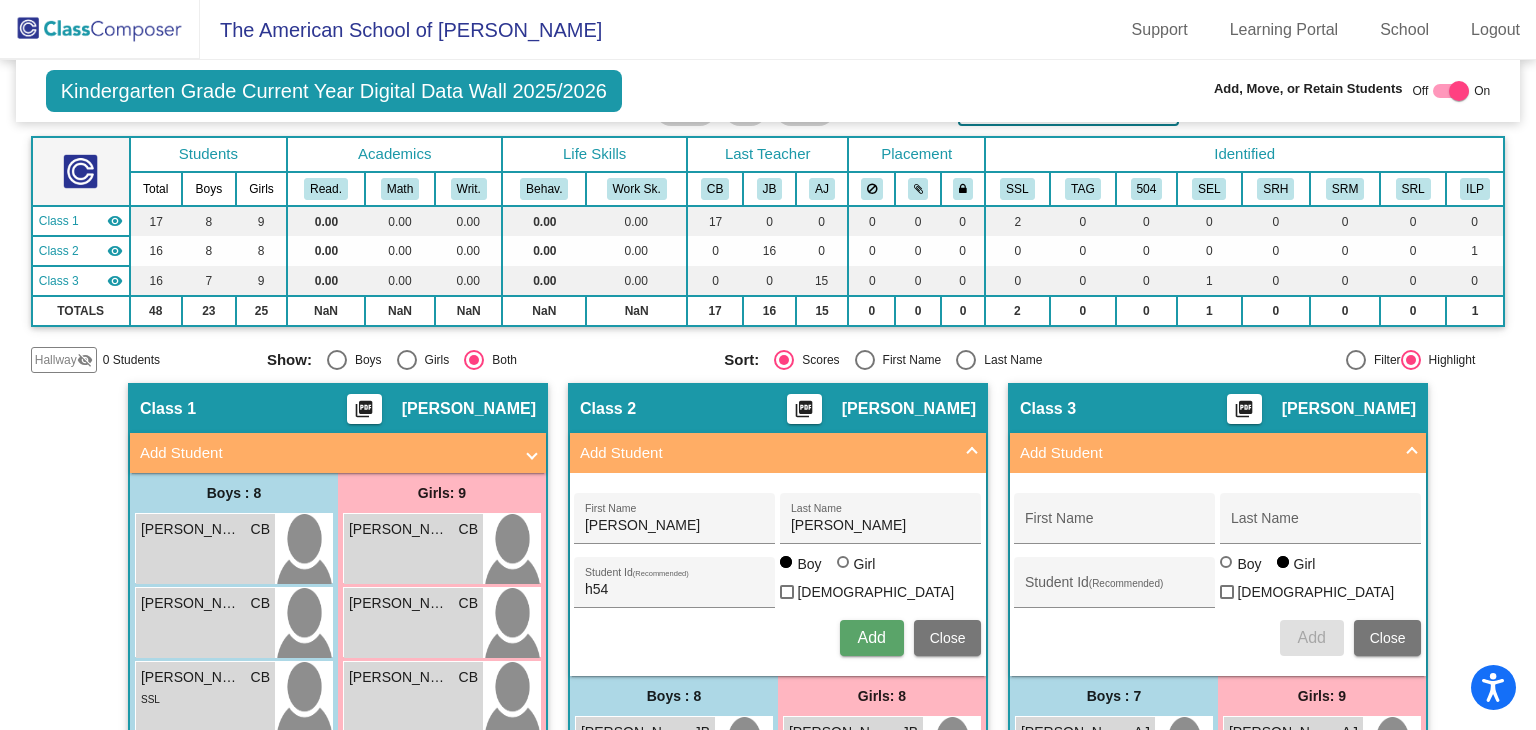 click on "Add" at bounding box center (872, 638) 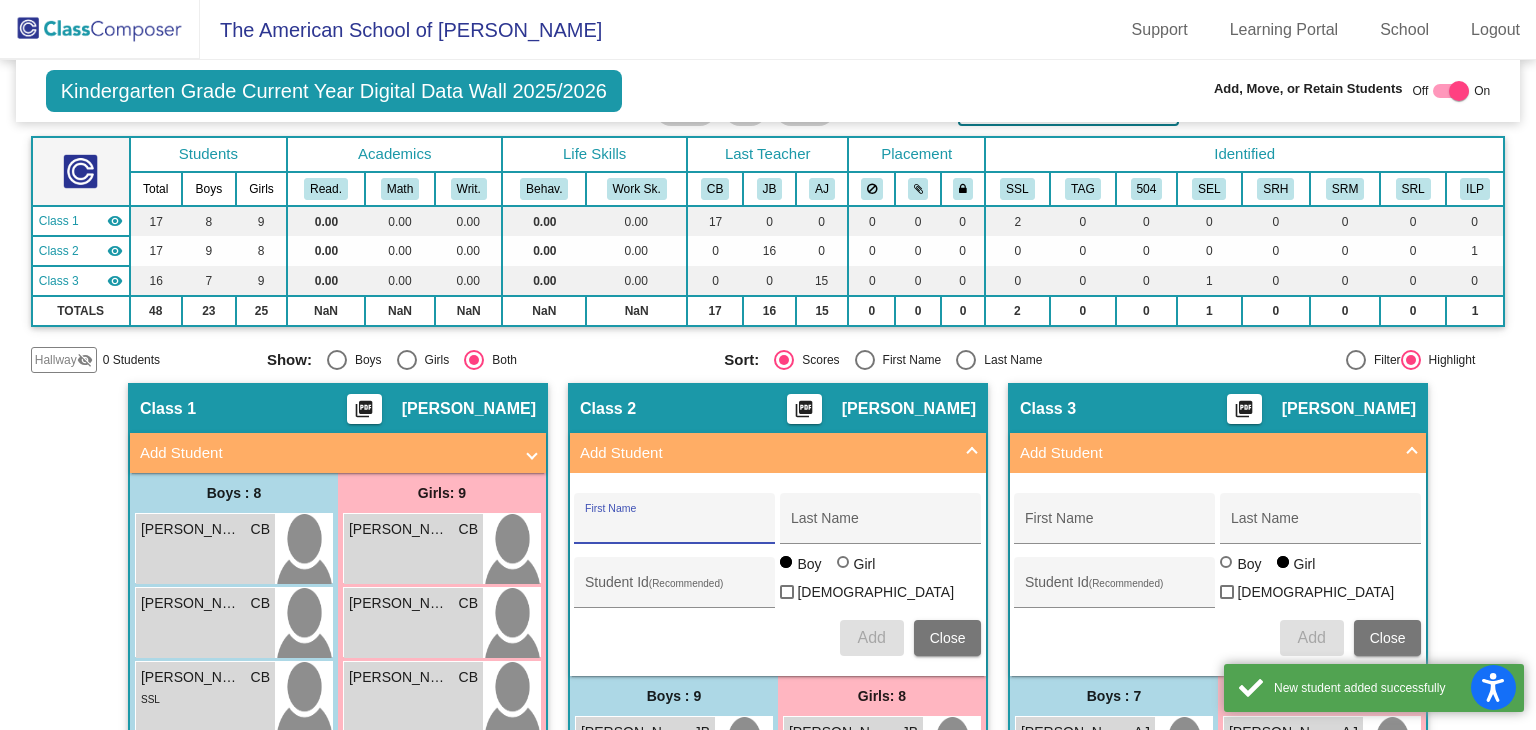 click at bounding box center (1451, 91) 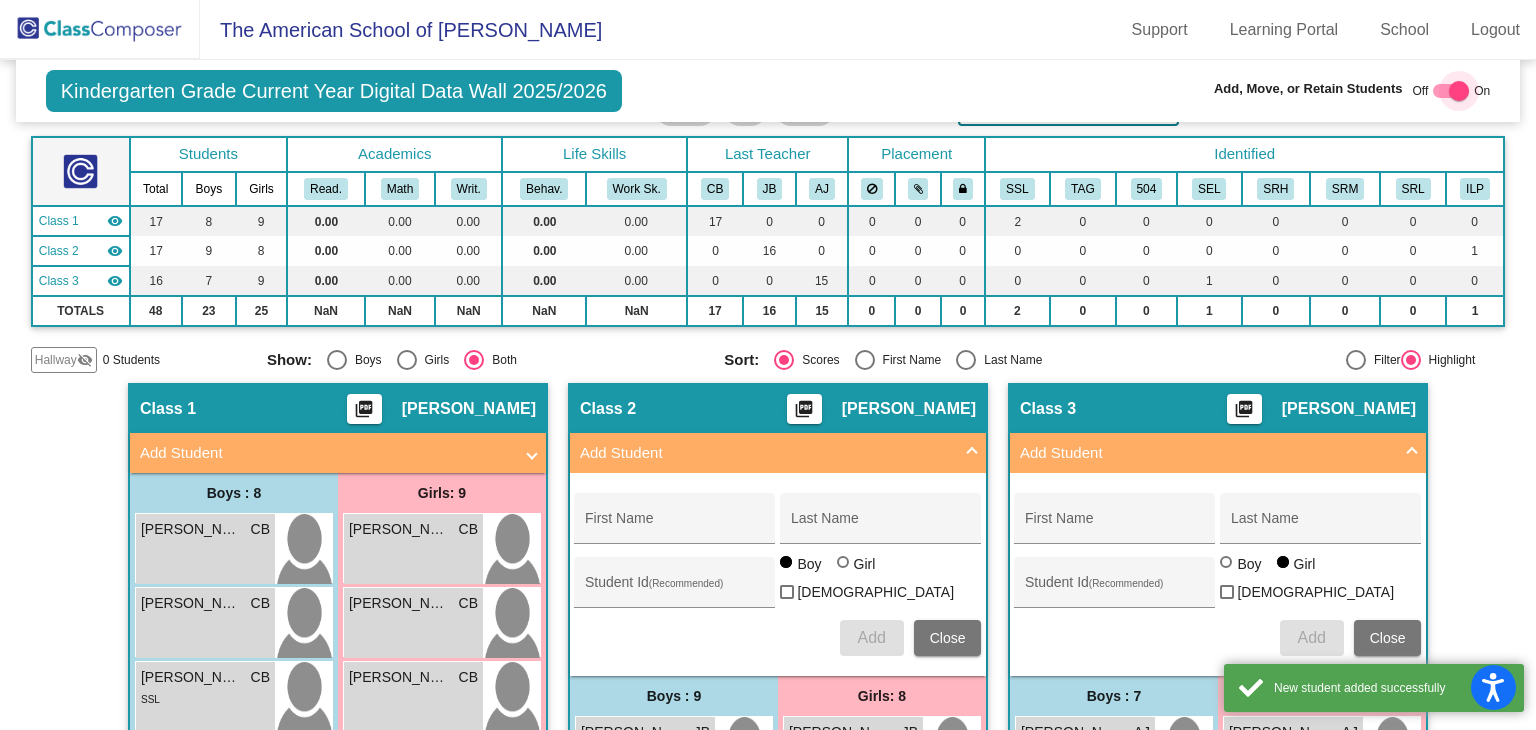 checkbox on "false" 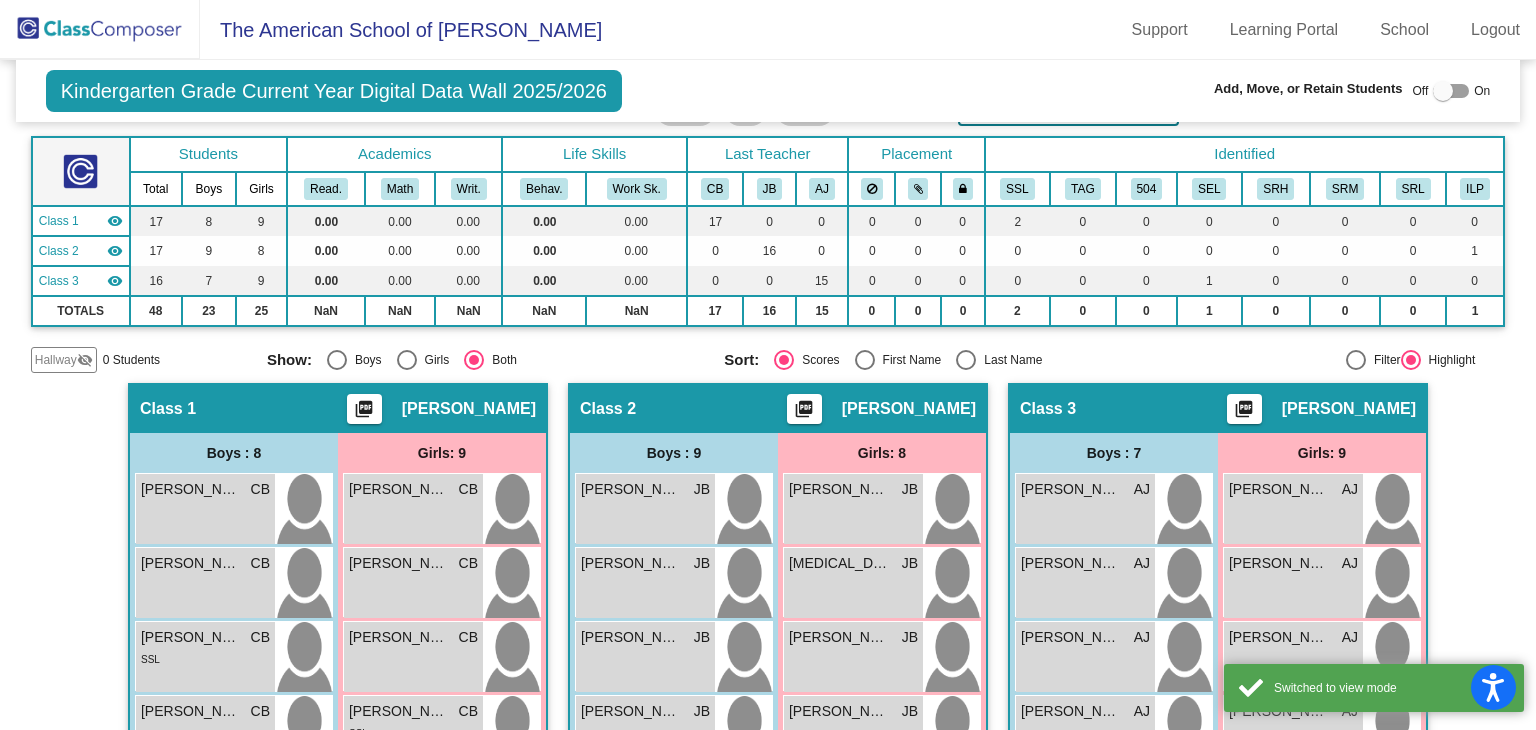 click 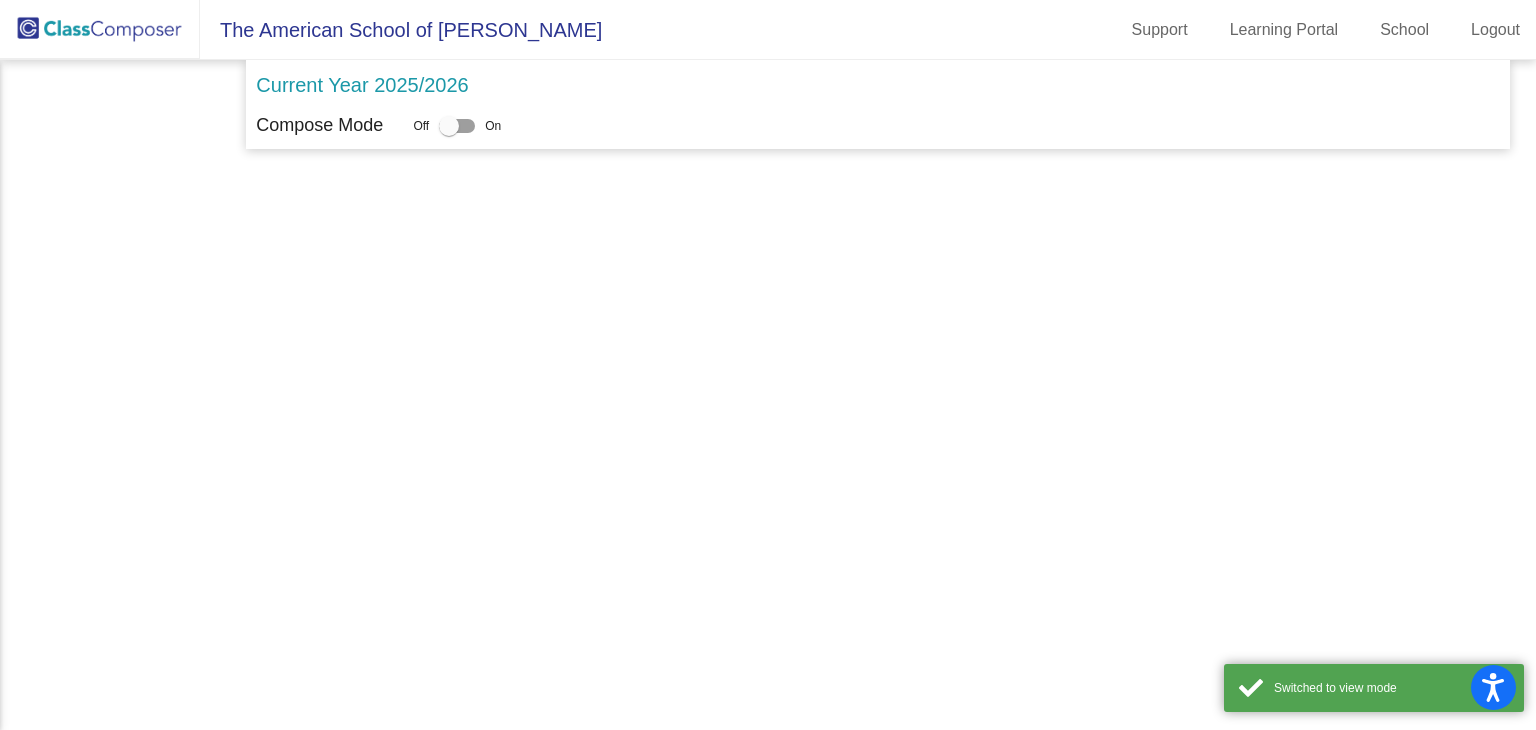 scroll, scrollTop: 0, scrollLeft: 0, axis: both 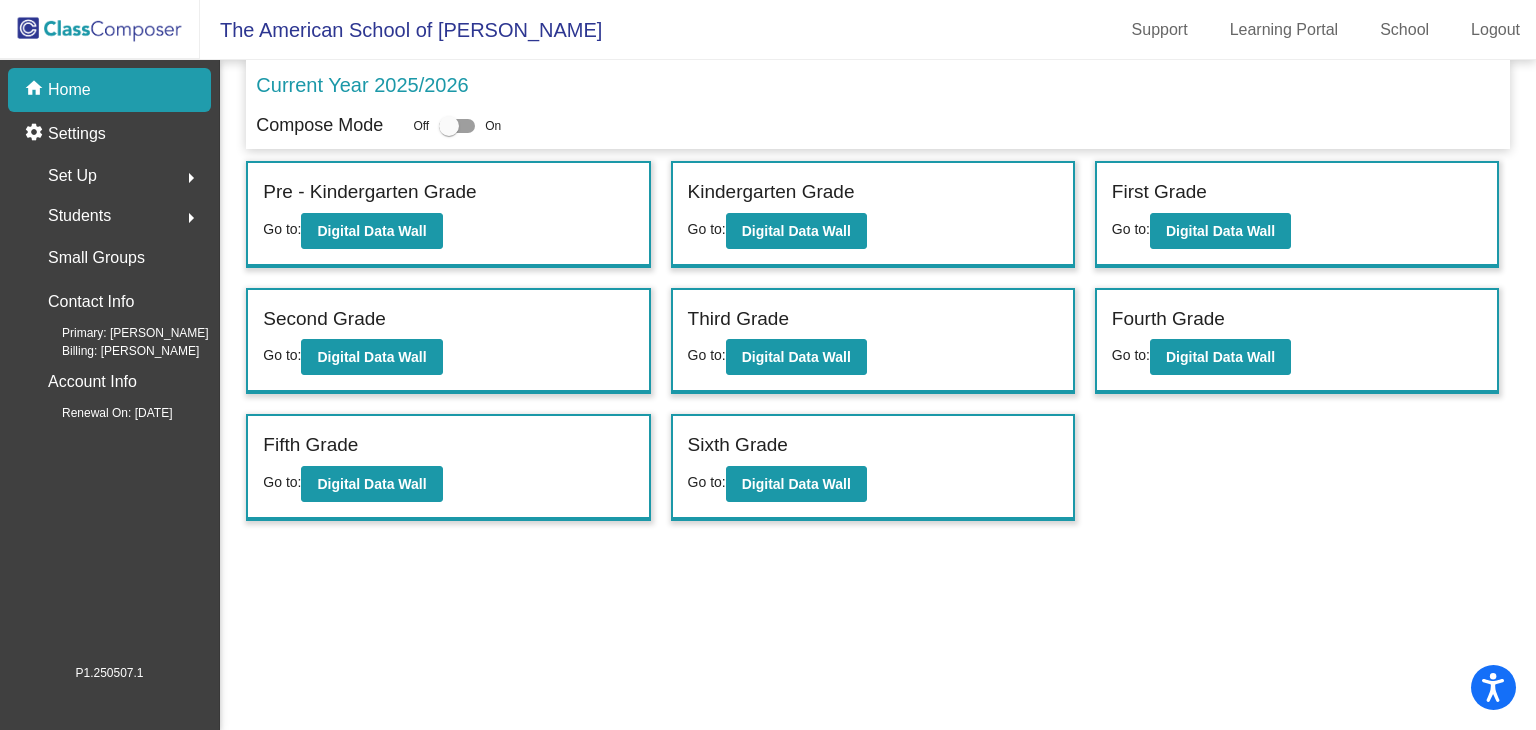 click on "Students  arrow_right" 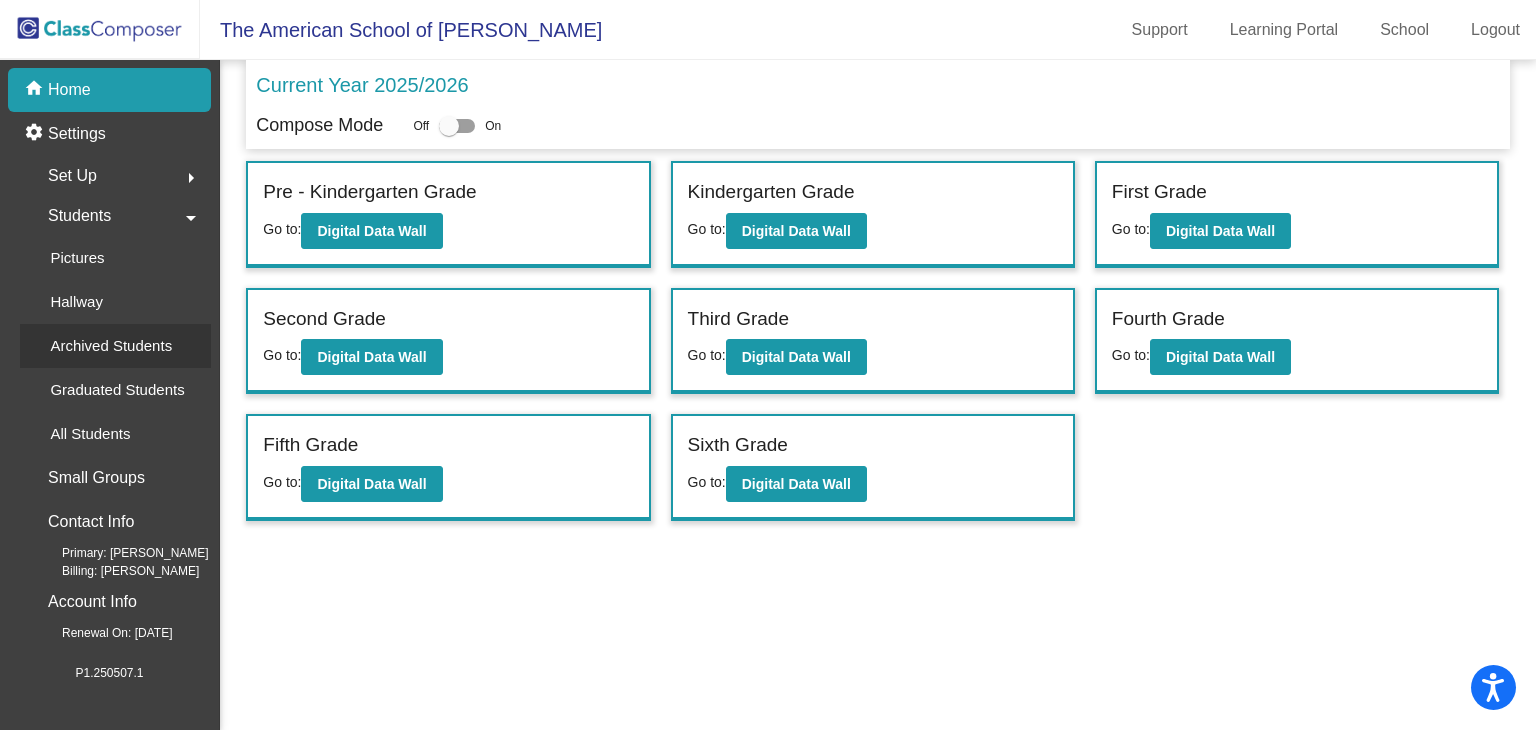 click on "Archived Students" 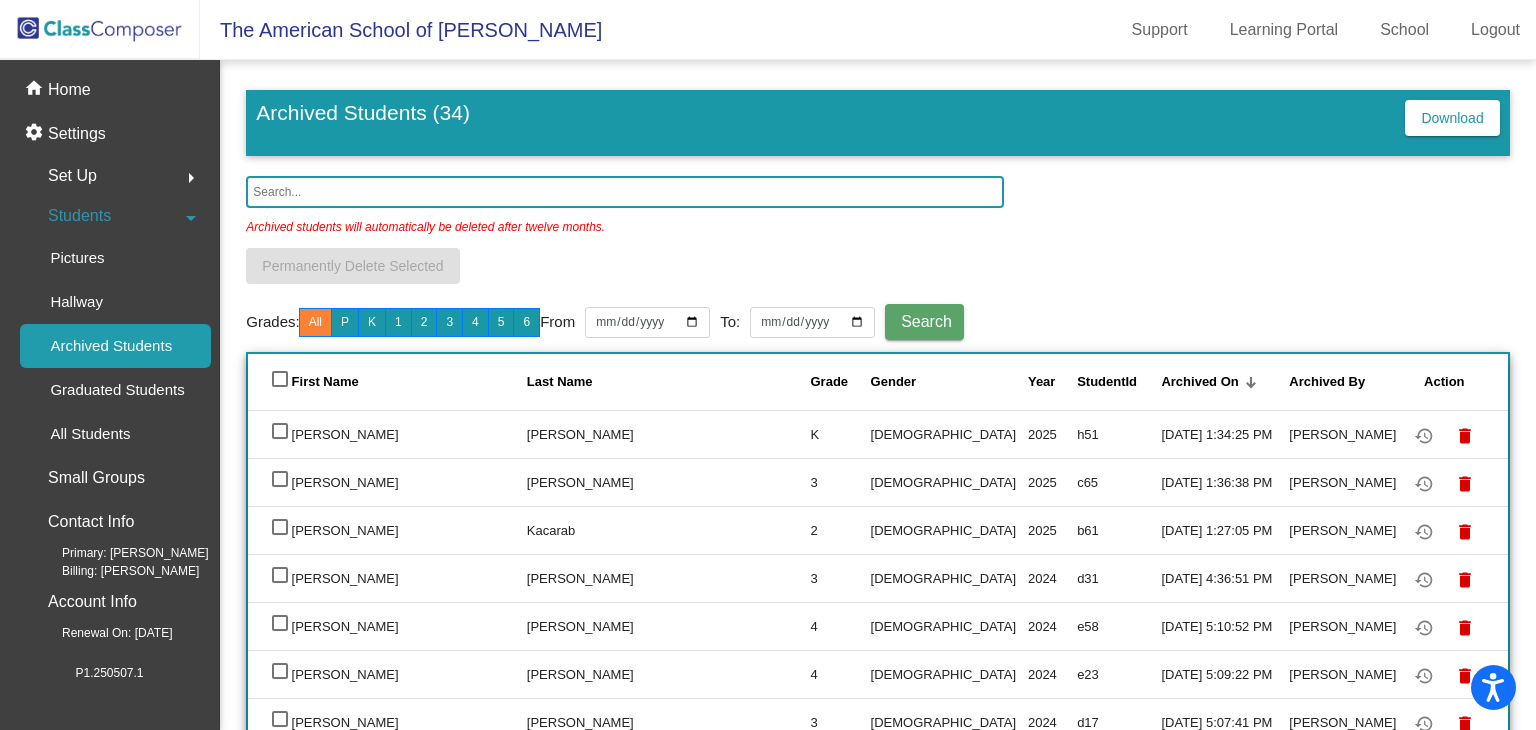 click at bounding box center [280, 431] 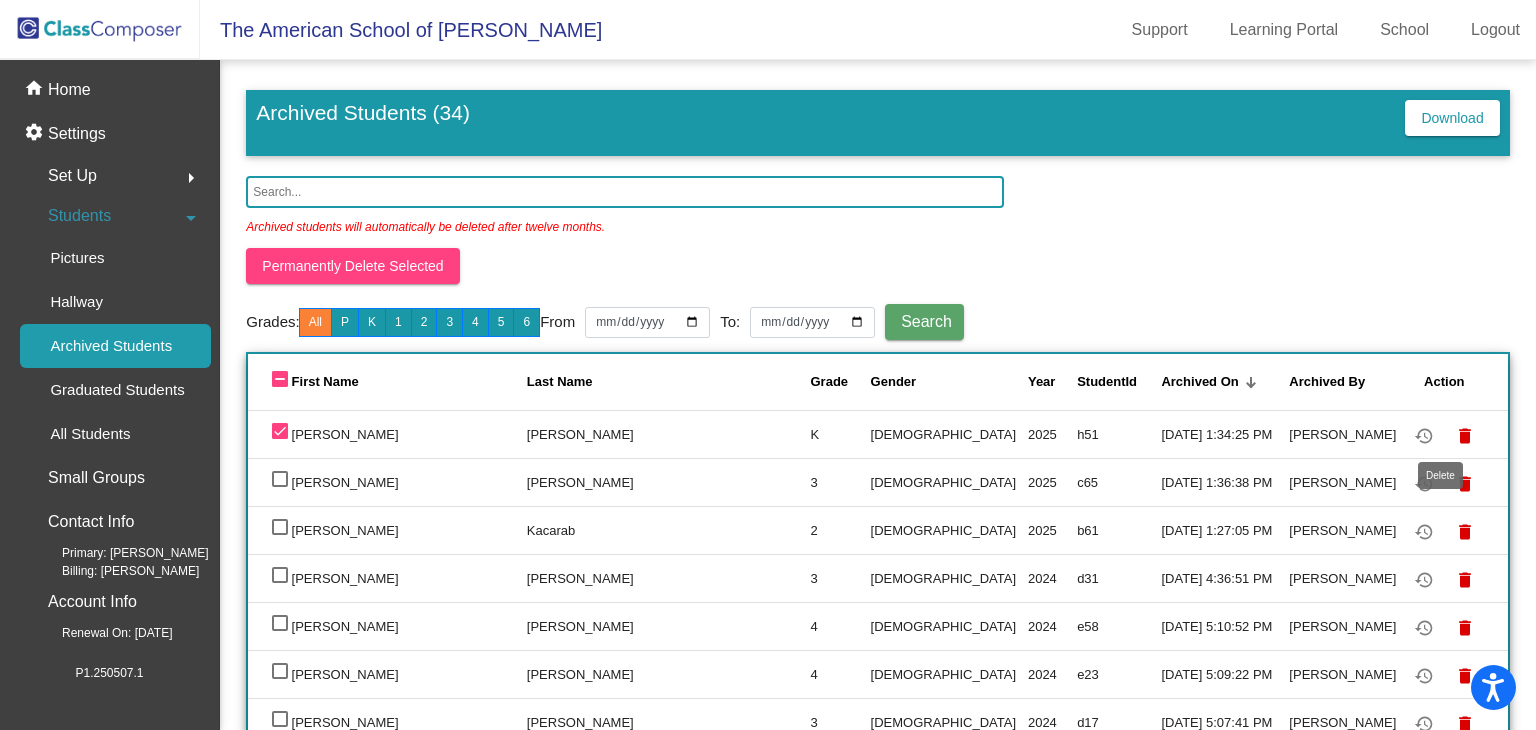 click on "delete" 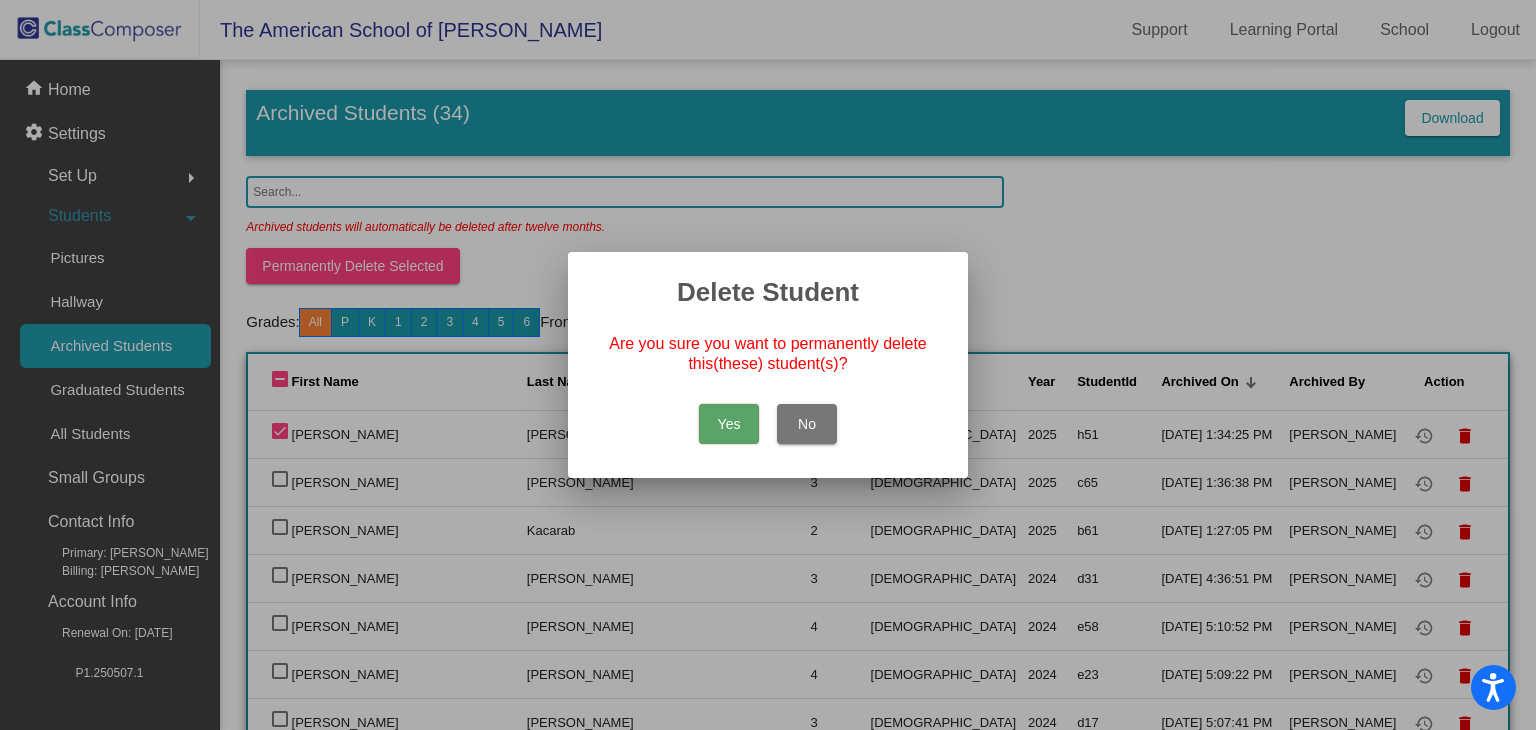 click on "Yes" at bounding box center (729, 424) 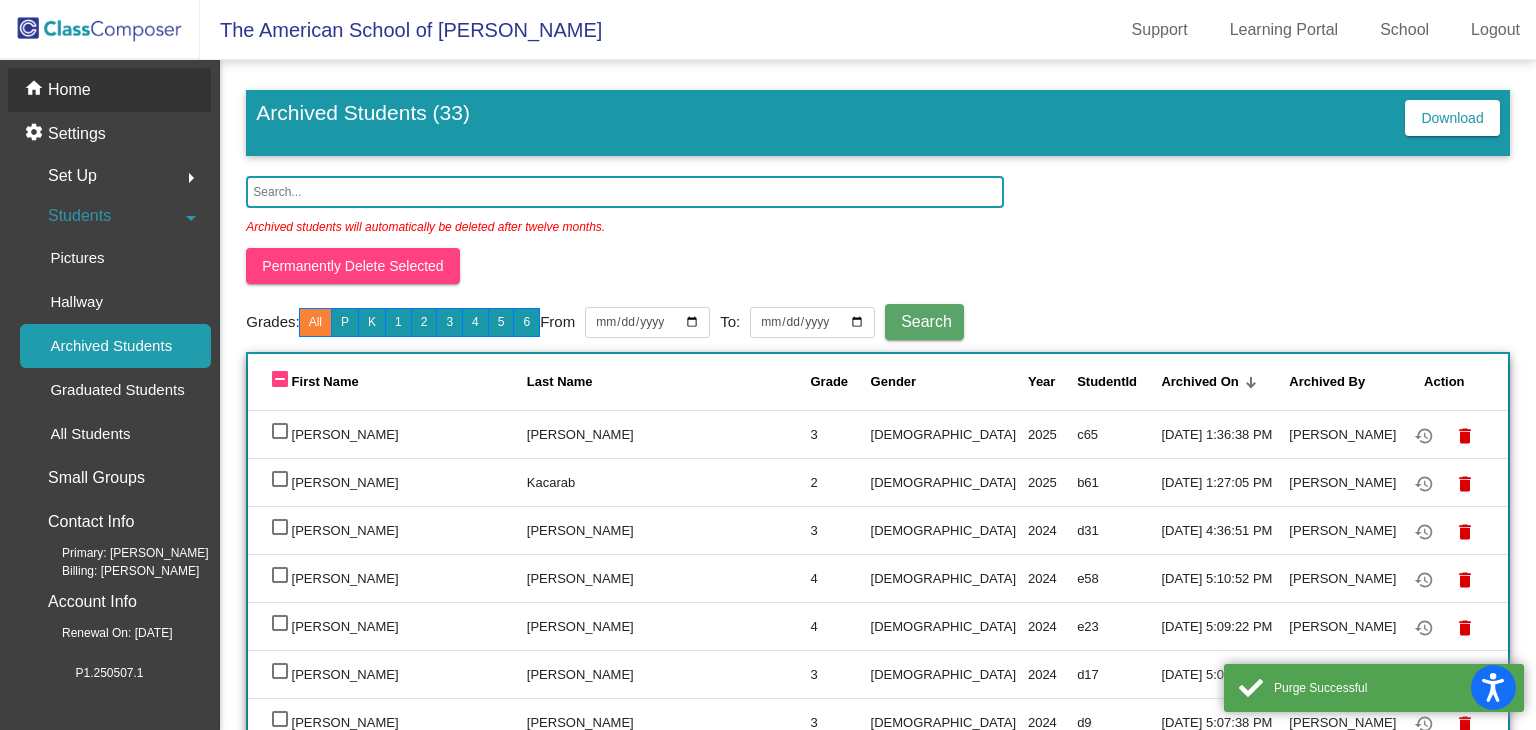 click on "home Home" 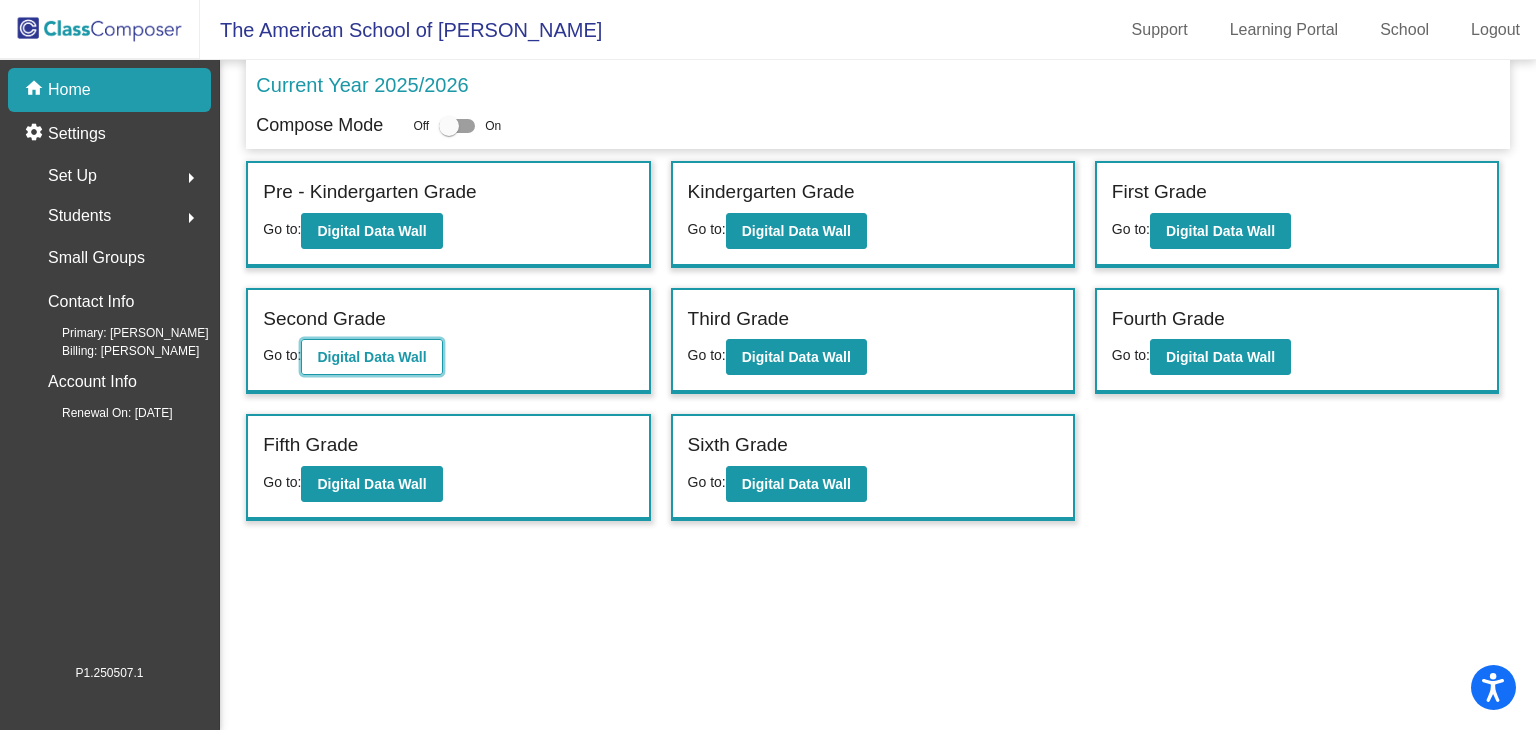 click on "Digital Data Wall" 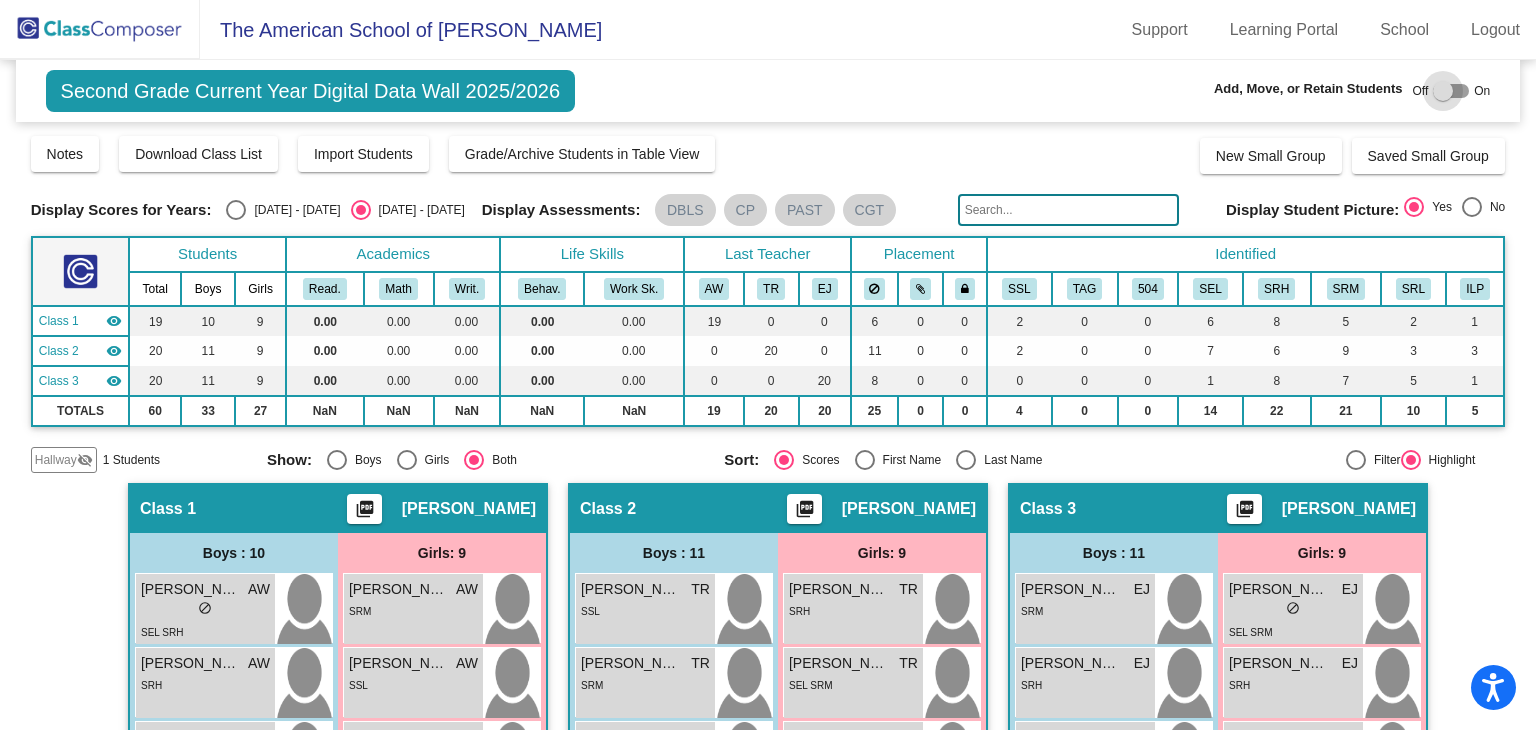 click at bounding box center (1443, 91) 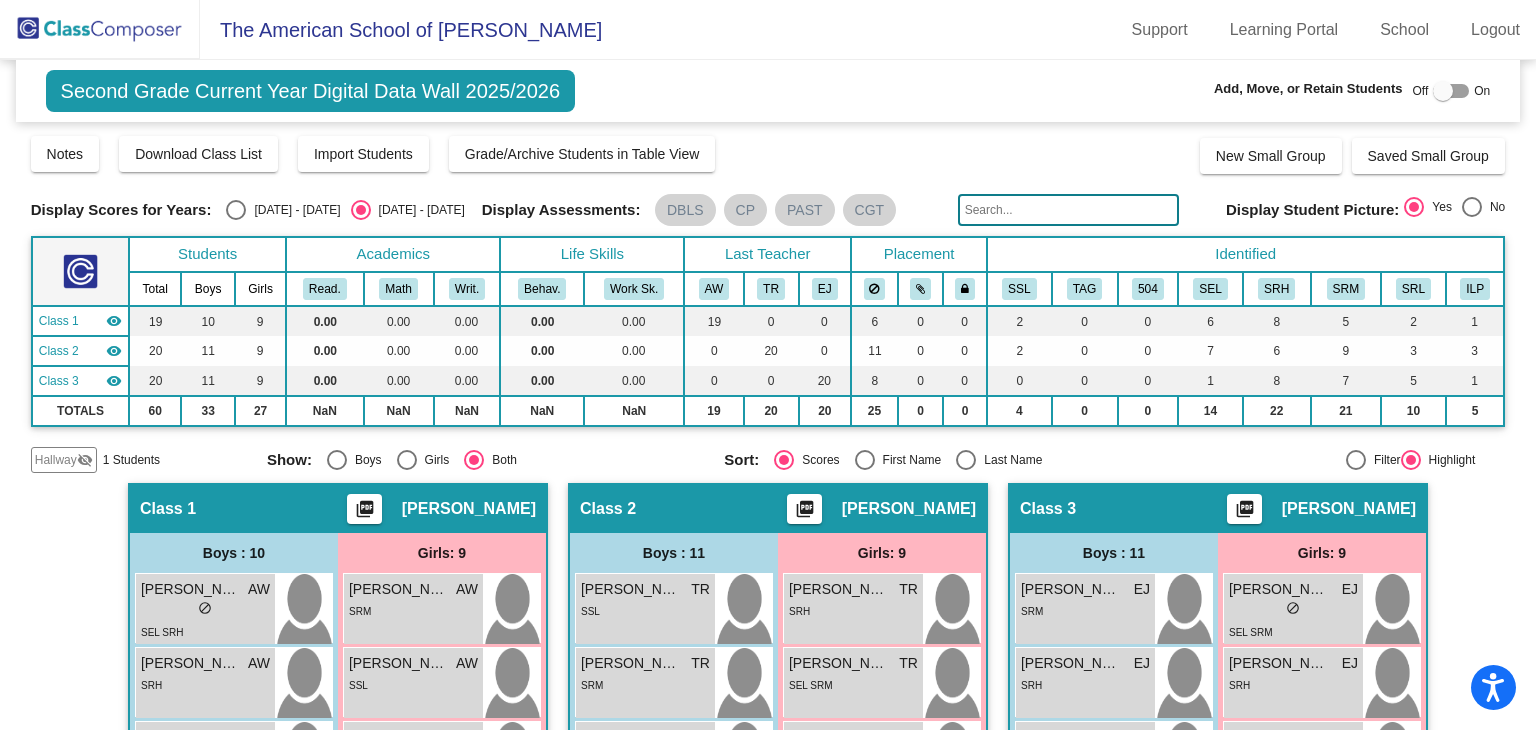 checkbox on "true" 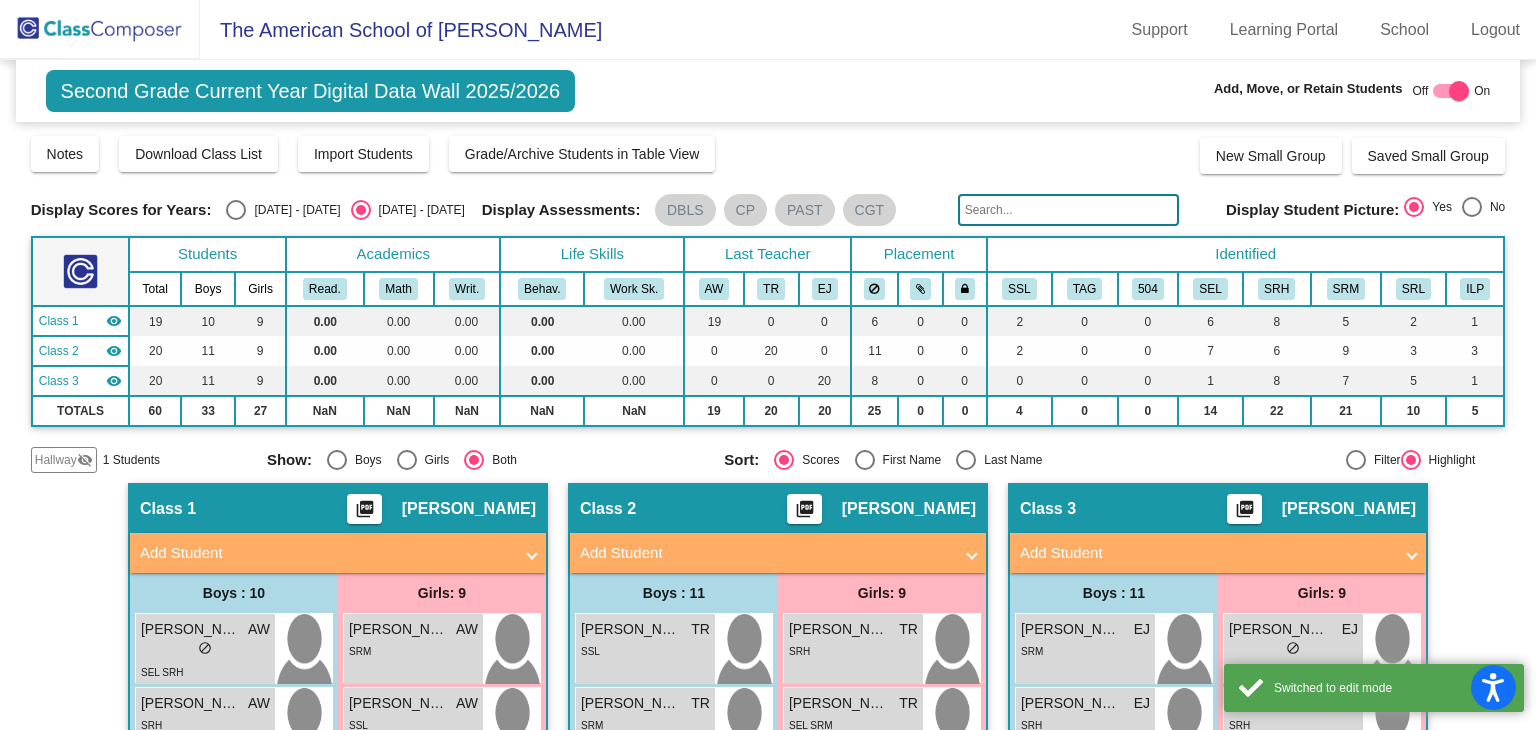 click on "Add Student" at bounding box center [326, 553] 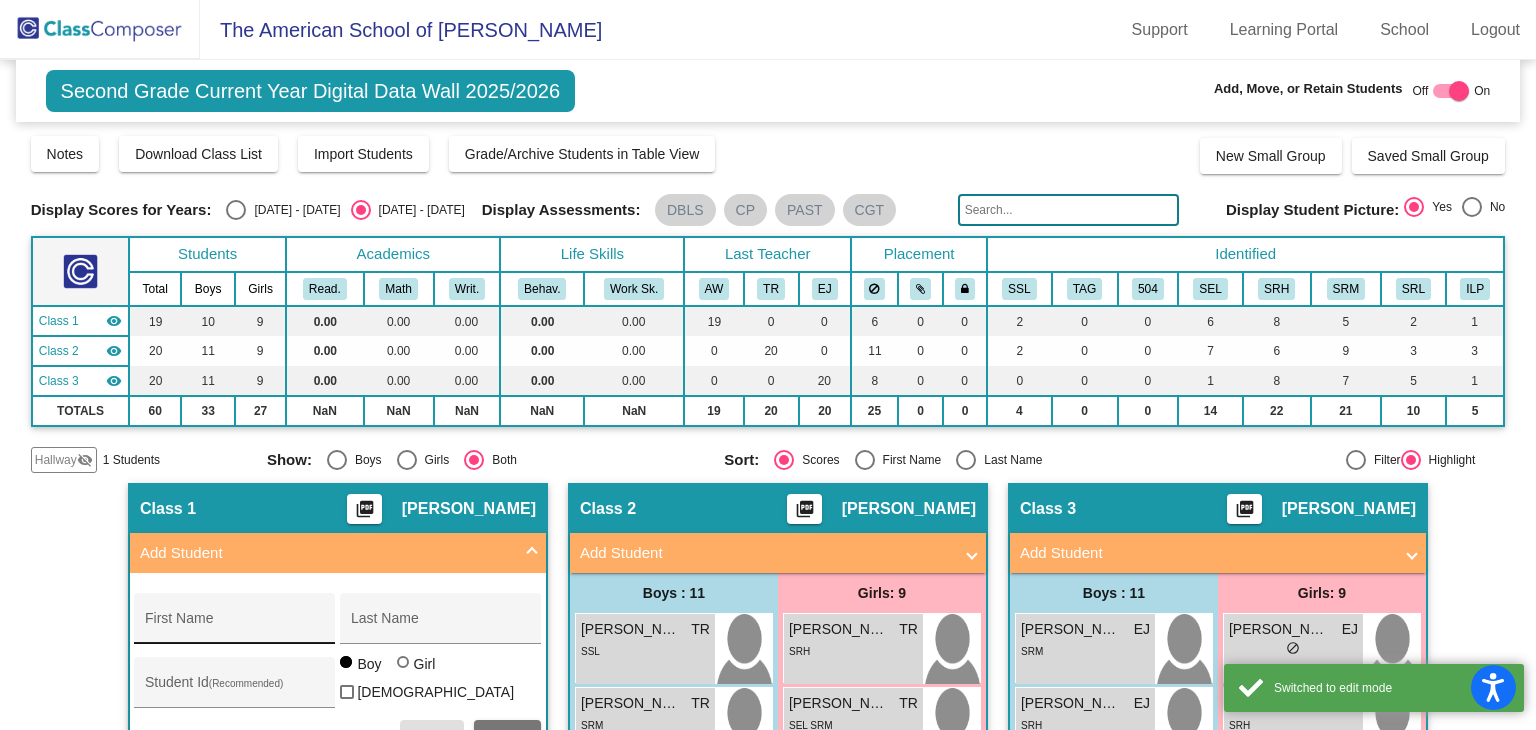 click on "First Name" at bounding box center [235, 624] 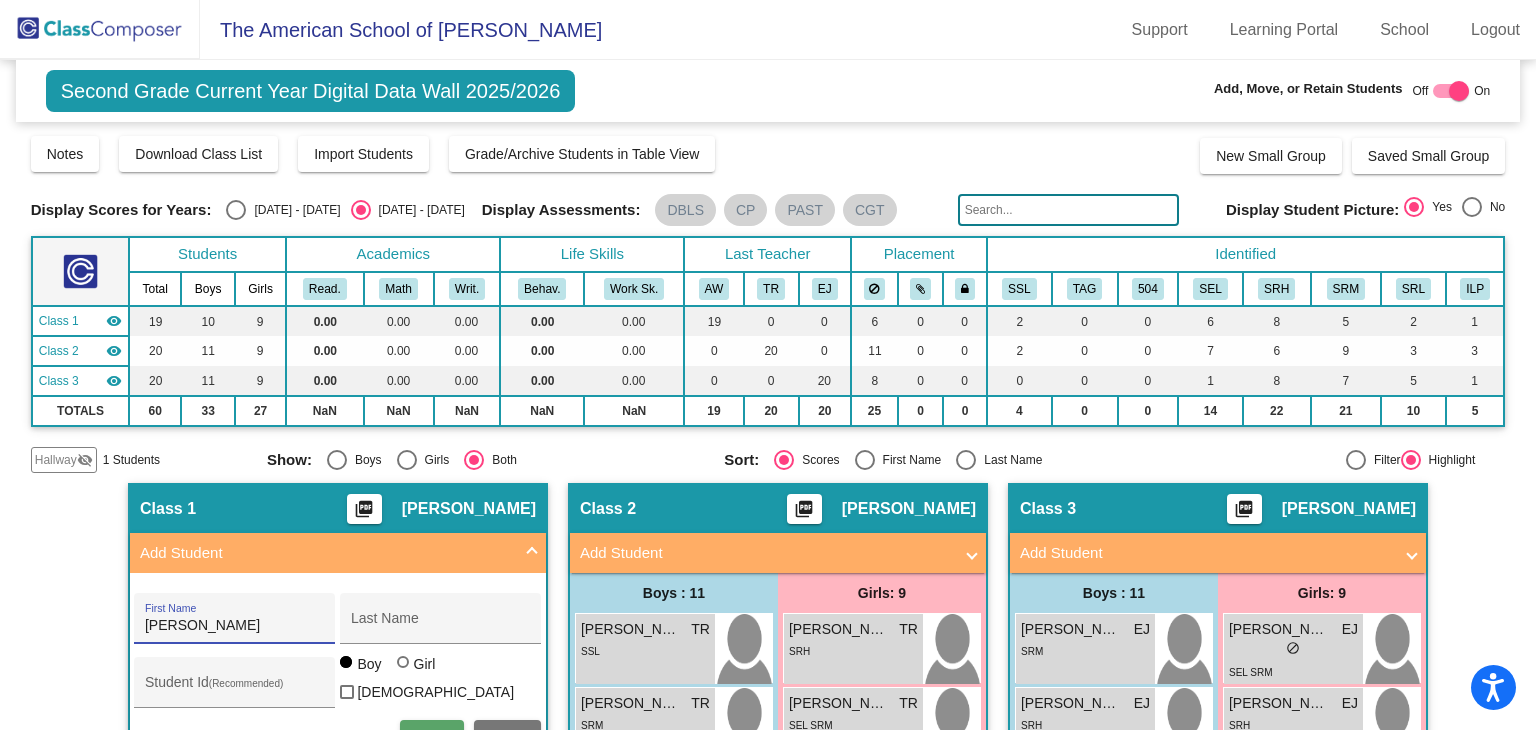 type on "[PERSON_NAME]" 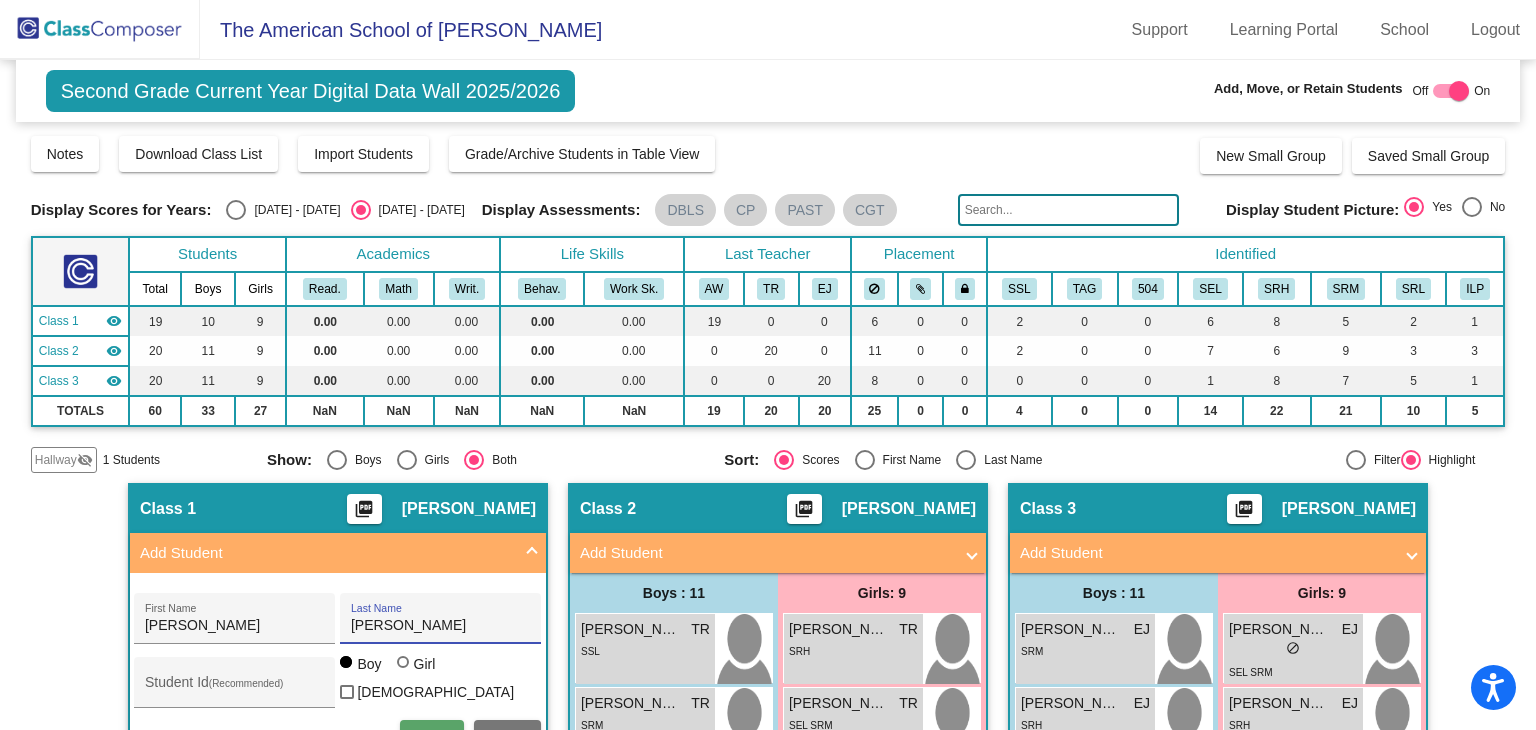 type on "[PERSON_NAME]" 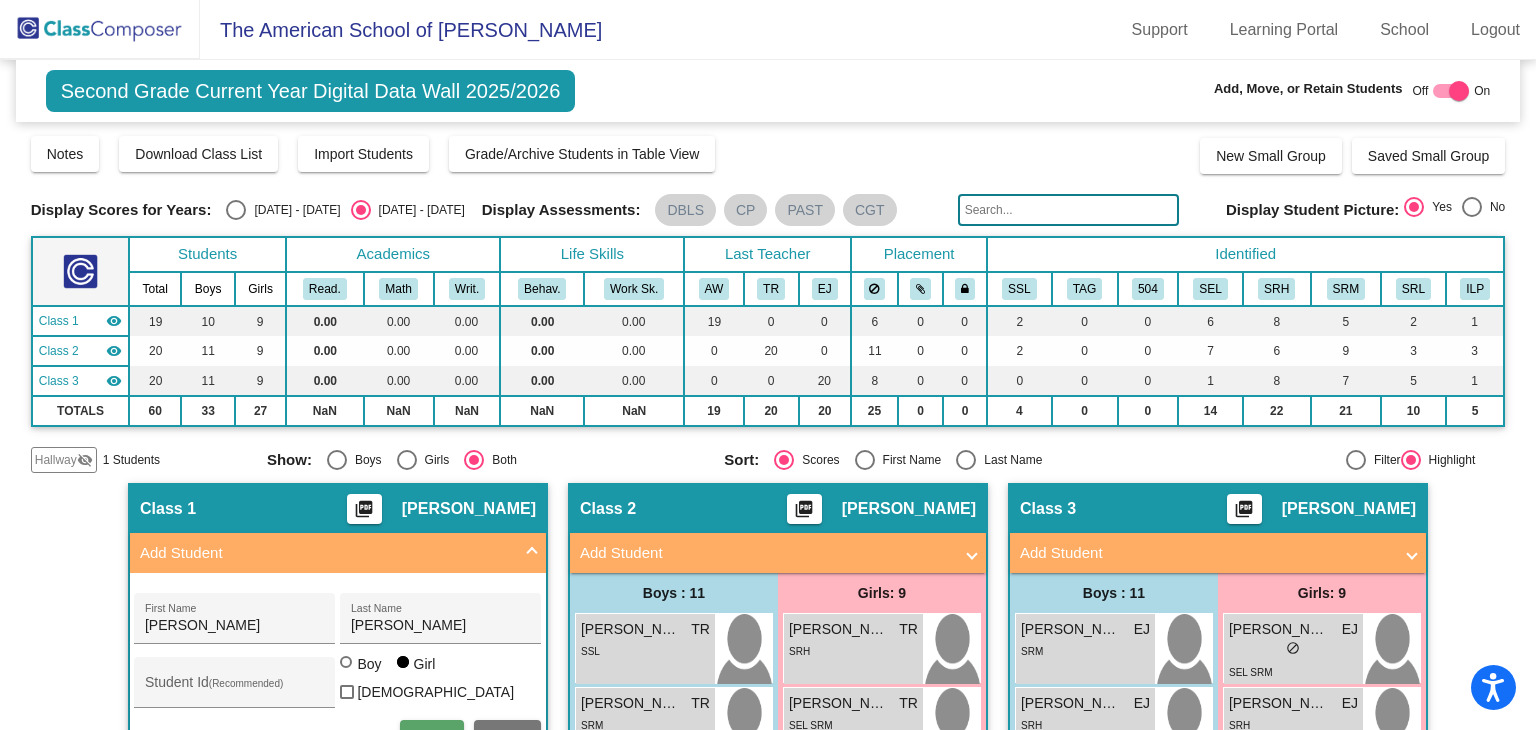 scroll, scrollTop: 300, scrollLeft: 0, axis: vertical 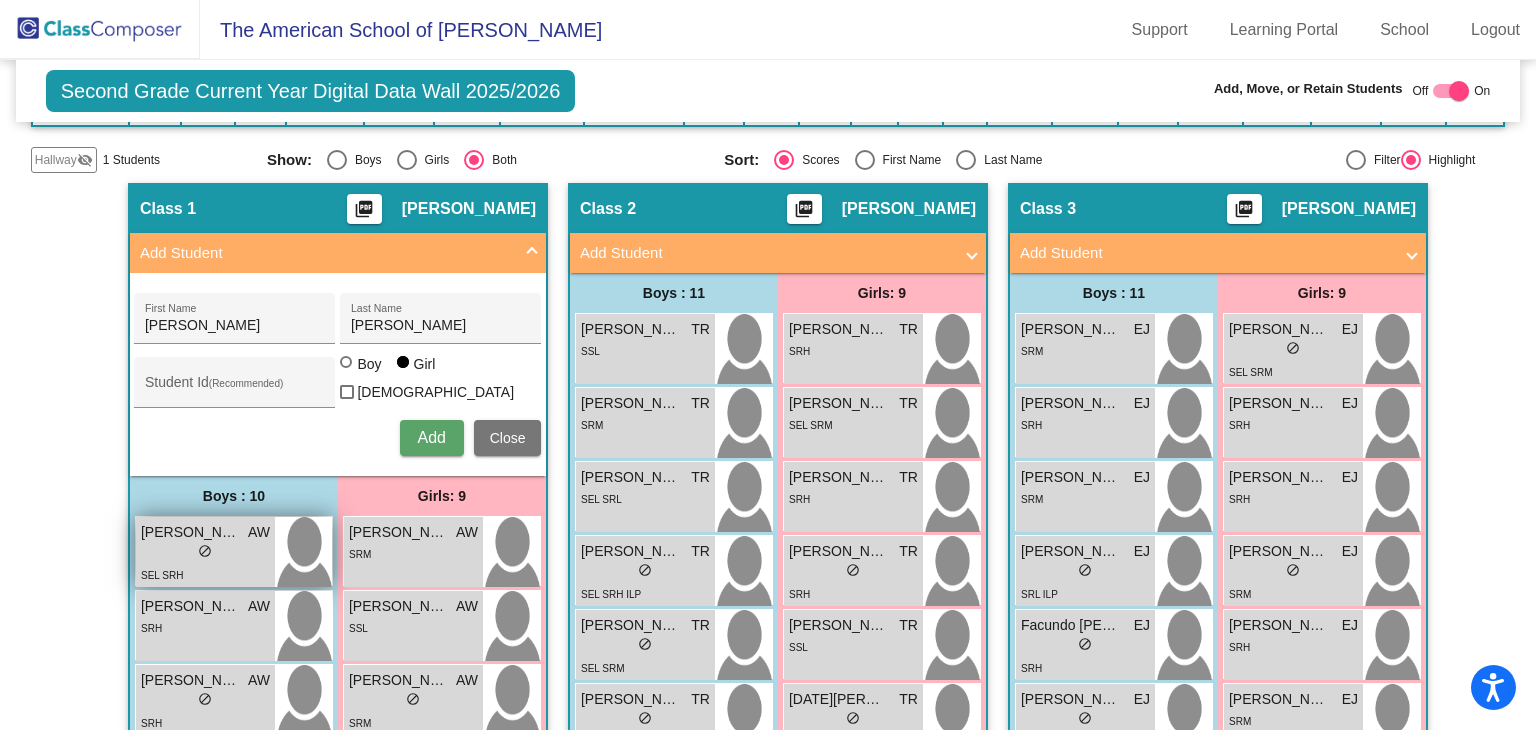 click on "[PERSON_NAME] Riquelme [PERSON_NAME]" at bounding box center [205, 532] 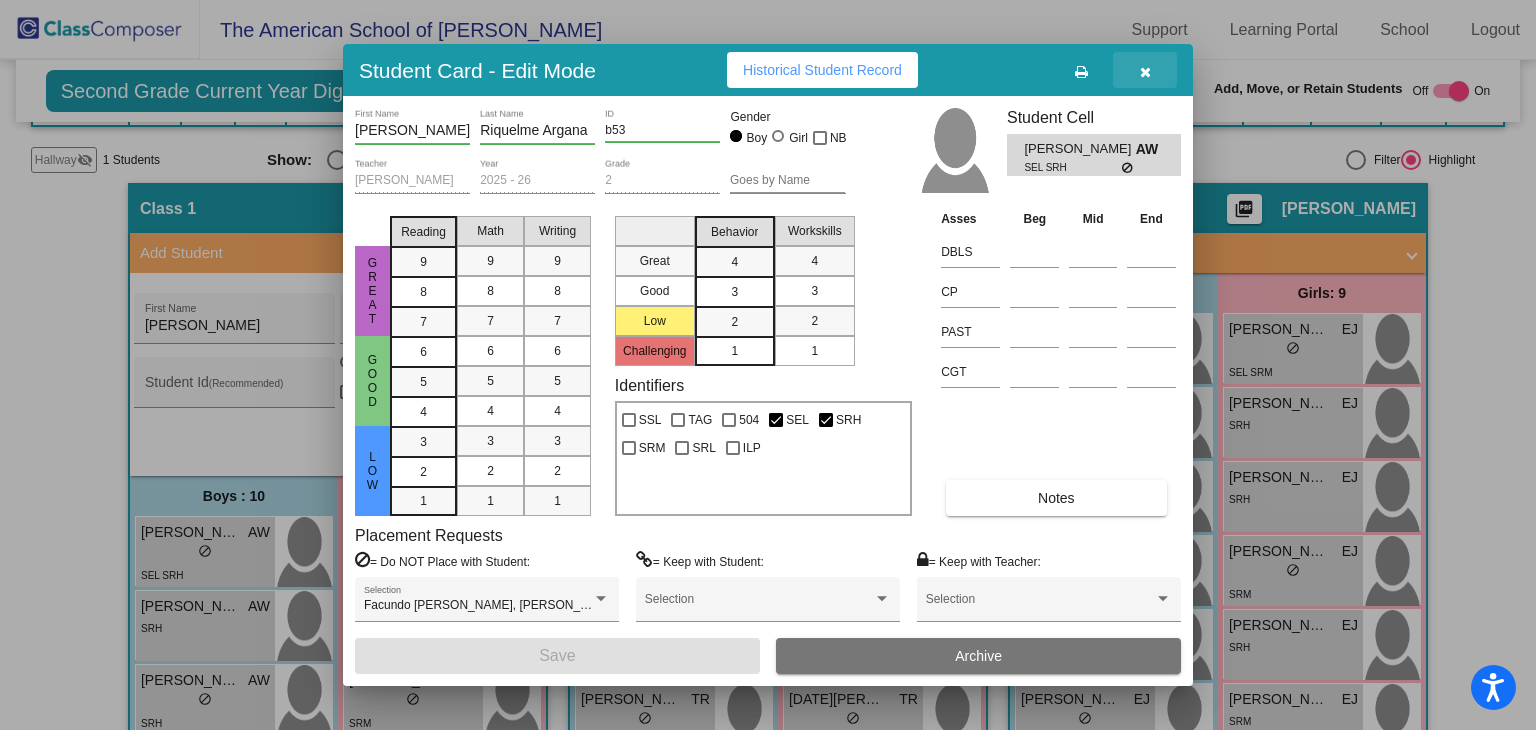 click at bounding box center (1145, 70) 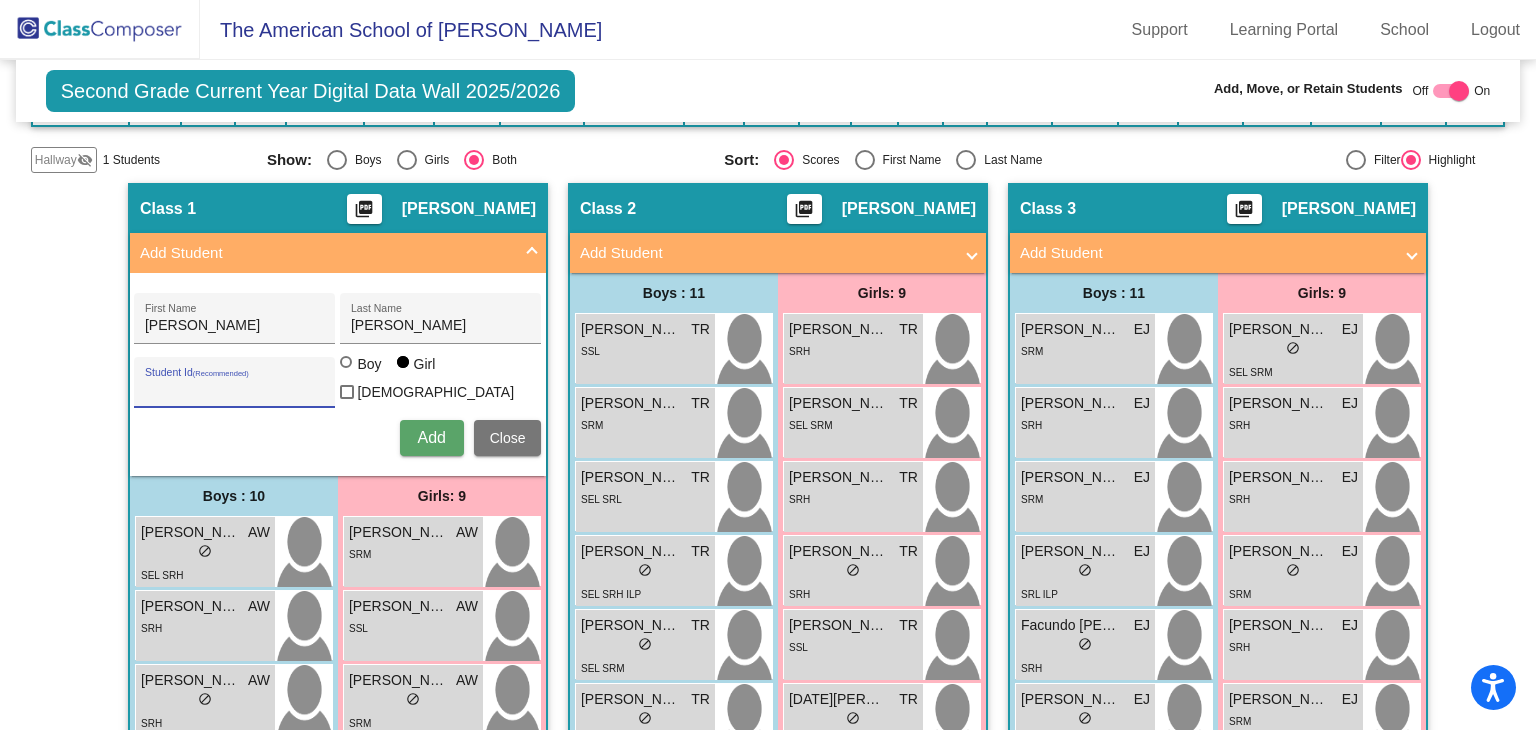 click on "Student Id  (Recommended)" at bounding box center (235, 390) 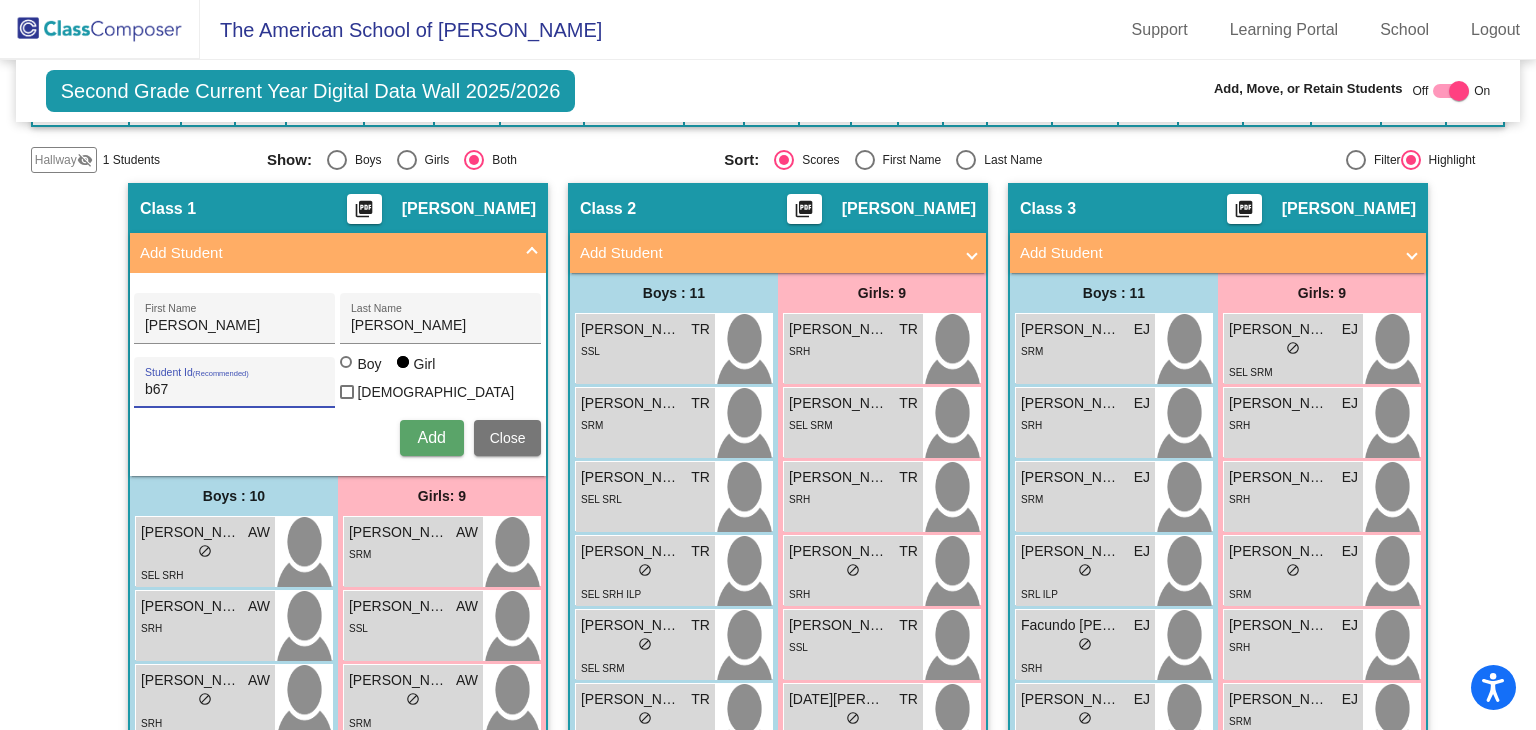 type on "b67" 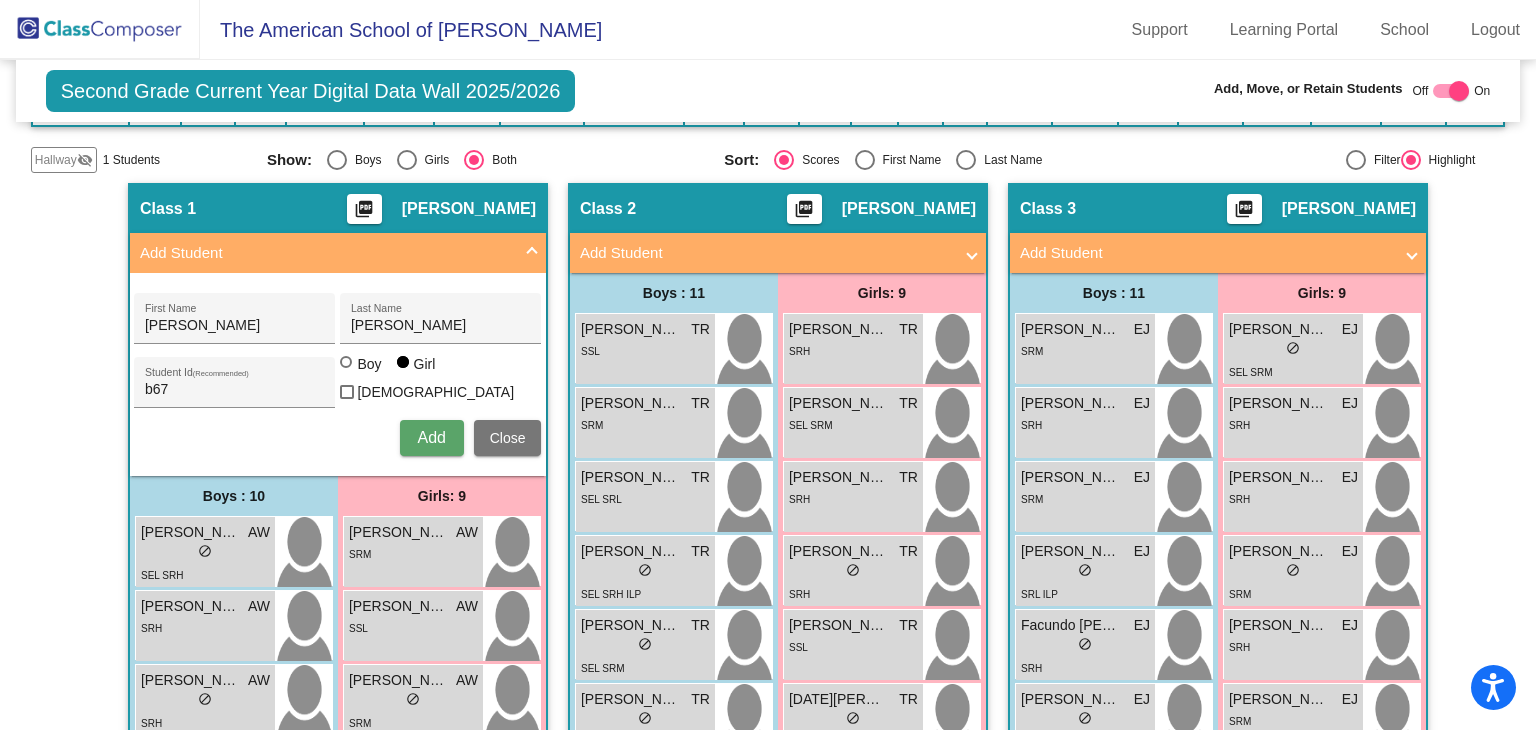 type 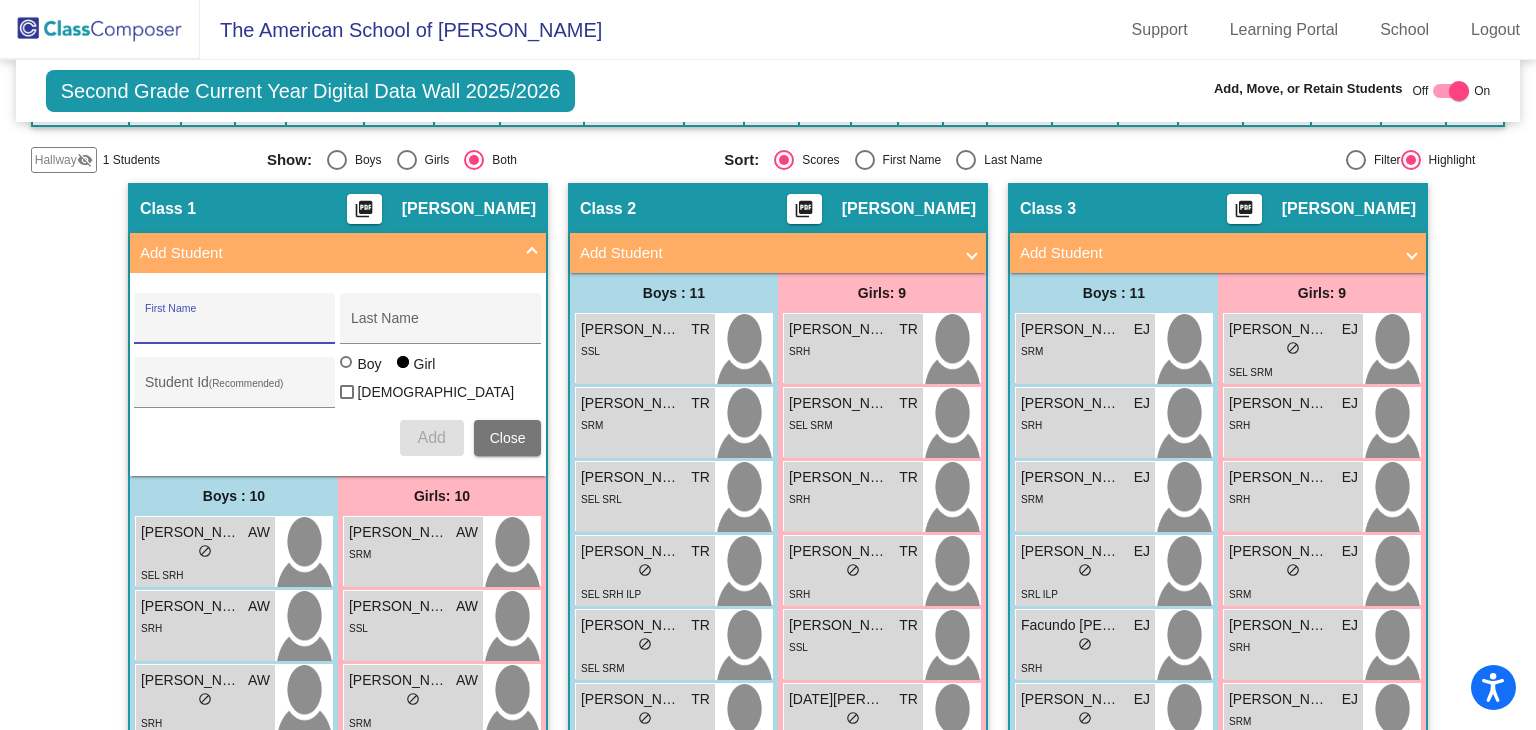 click at bounding box center [1459, 91] 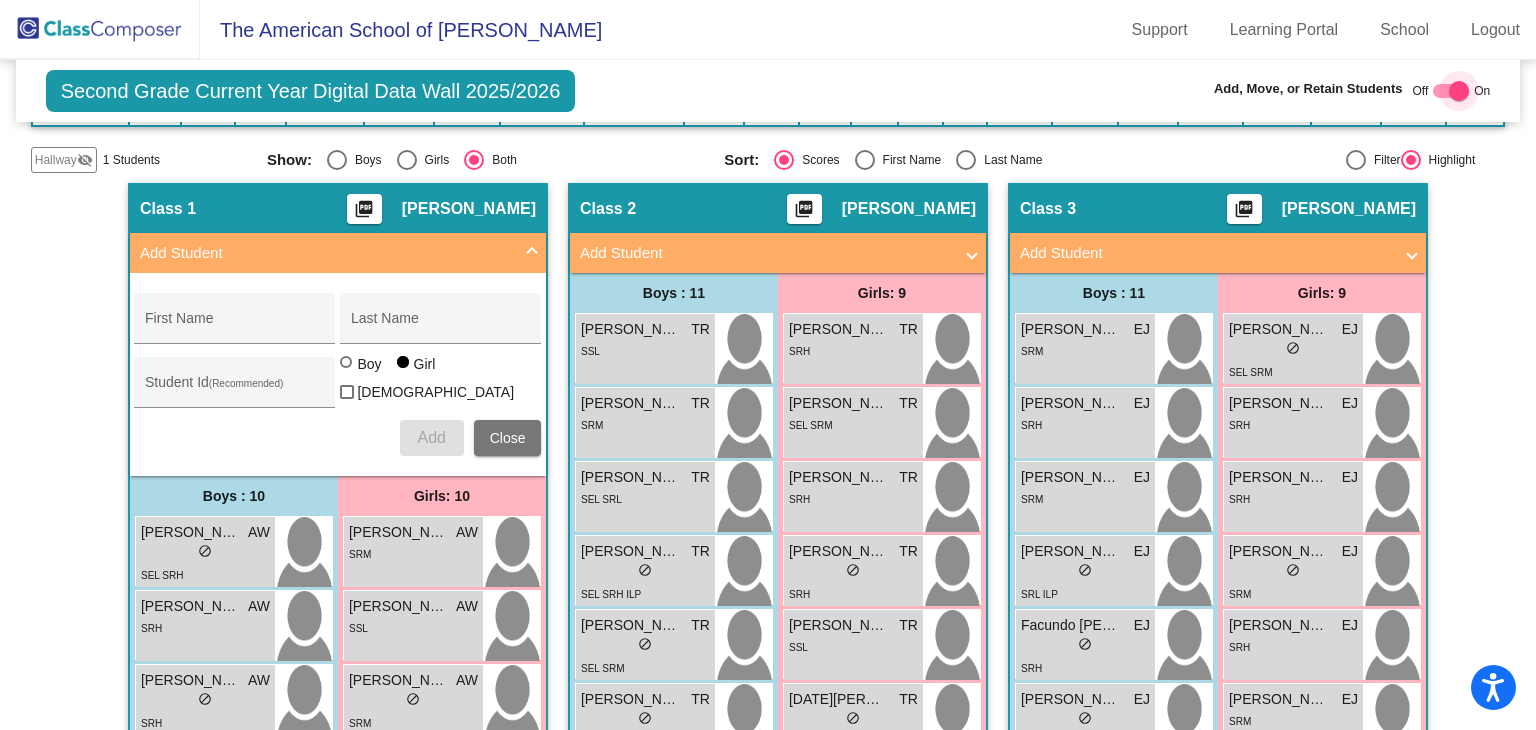 checkbox on "false" 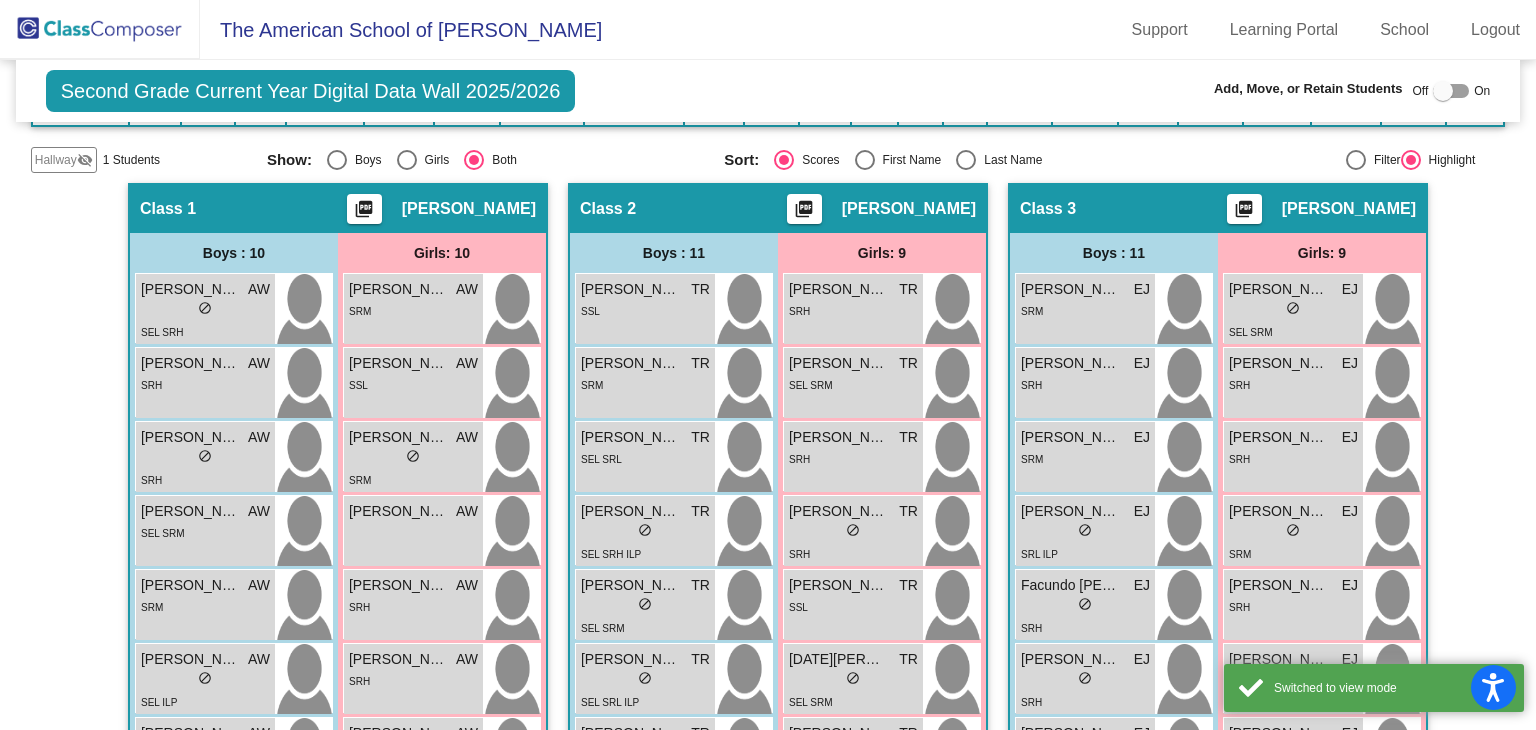 click 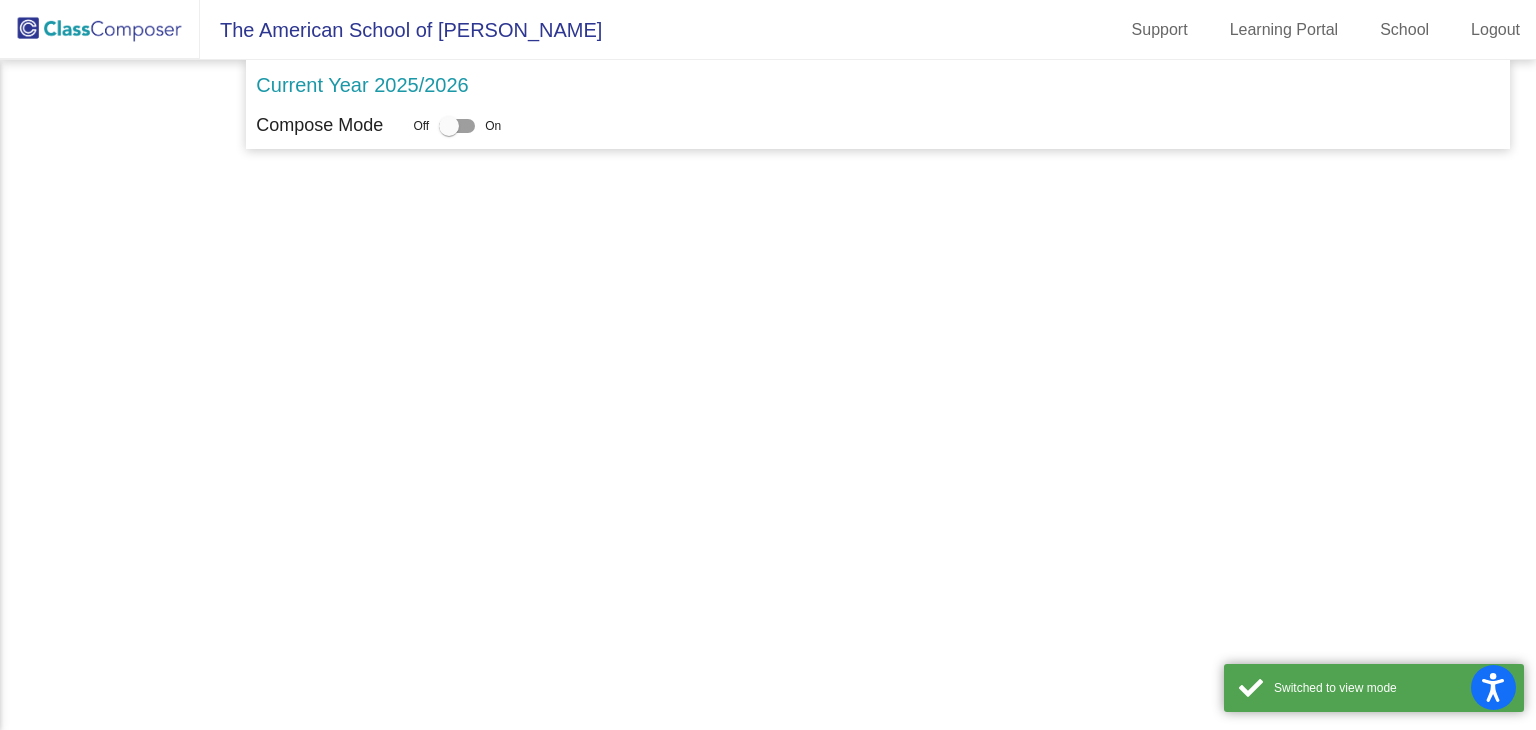 scroll, scrollTop: 0, scrollLeft: 0, axis: both 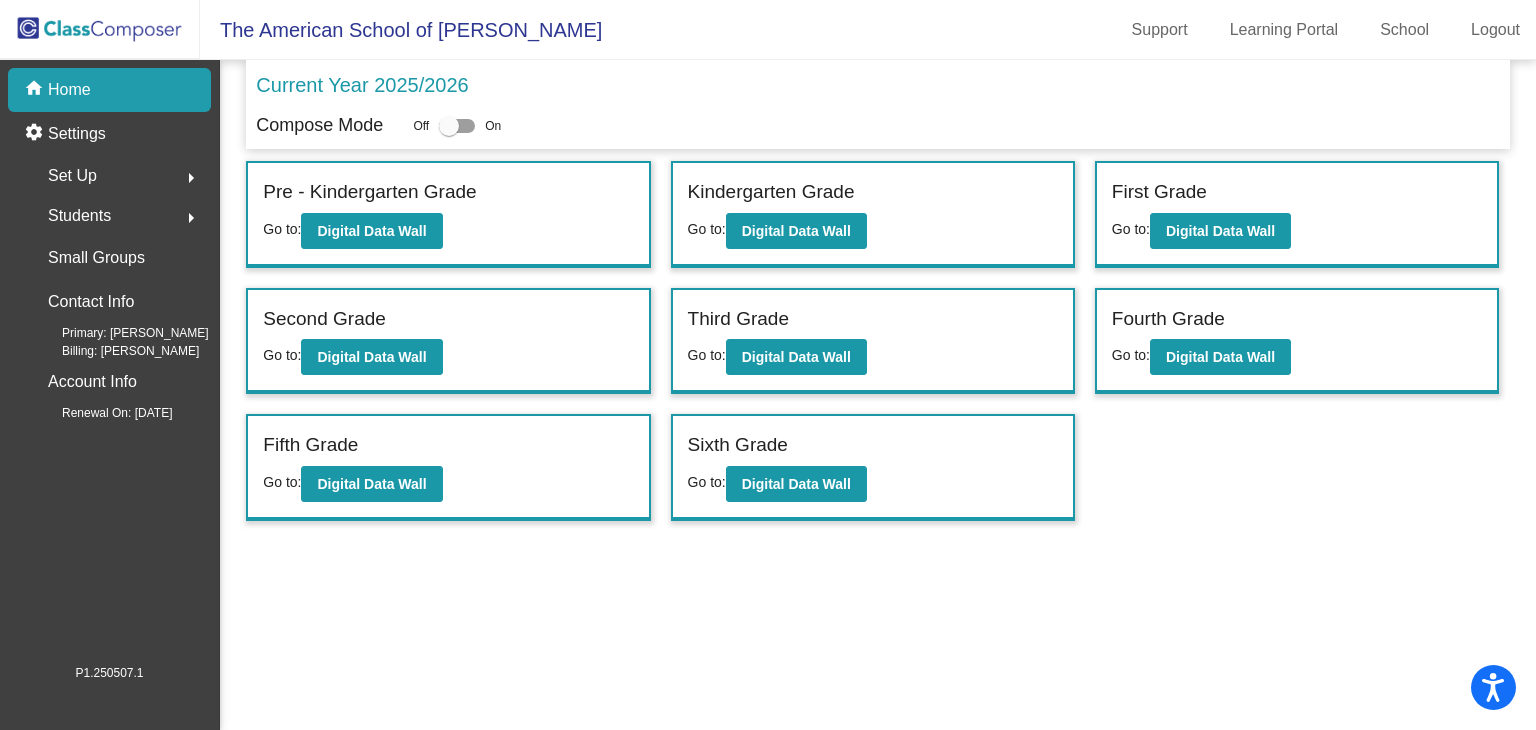click on "Incoming   (New students moving into lowest grade) Go to:  Incoming Dashboard Pre - Kindergarten Grade Go to:  Digital Data Wall Kindergarten Grade Go to:  Digital Data Wall First Grade Go to:  Digital Data Wall Second Grade Go to:  Digital Data Wall Third Grade Go to:  Digital Data Wall Fourth Grade Go to:  Digital Data Wall Fifth Grade Go to:  Digital Data Wall Sixth Grade Go to:  Digital Data Wall" 